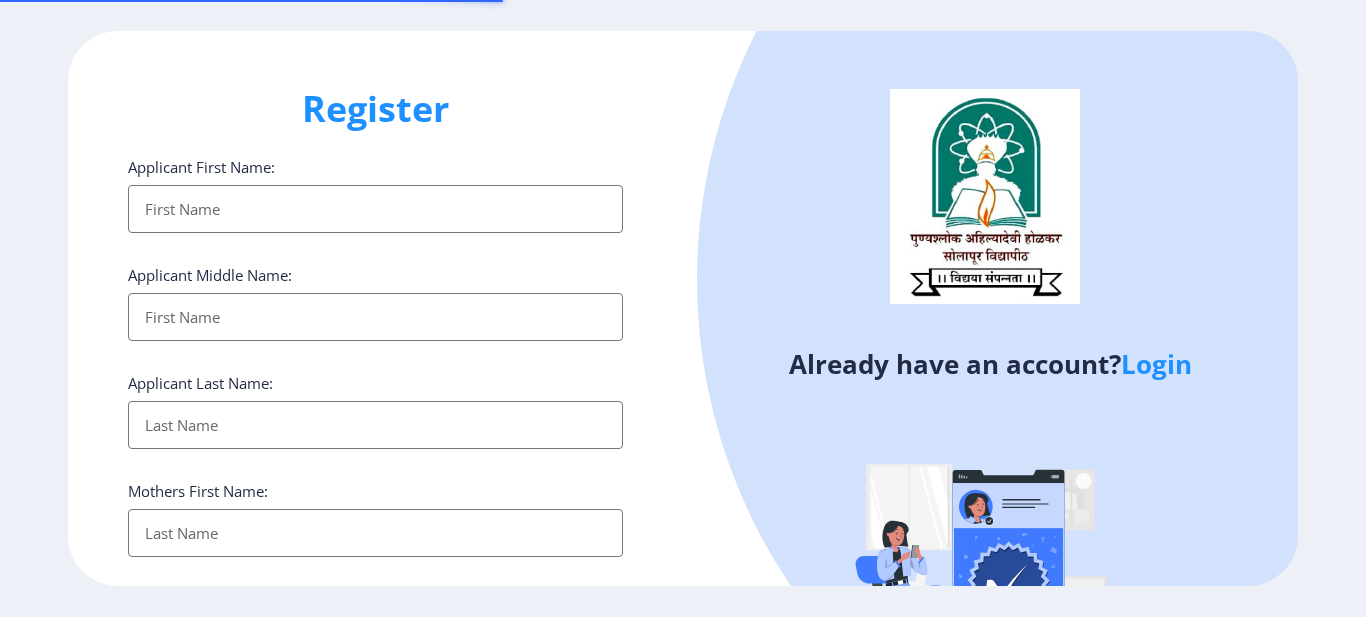 select 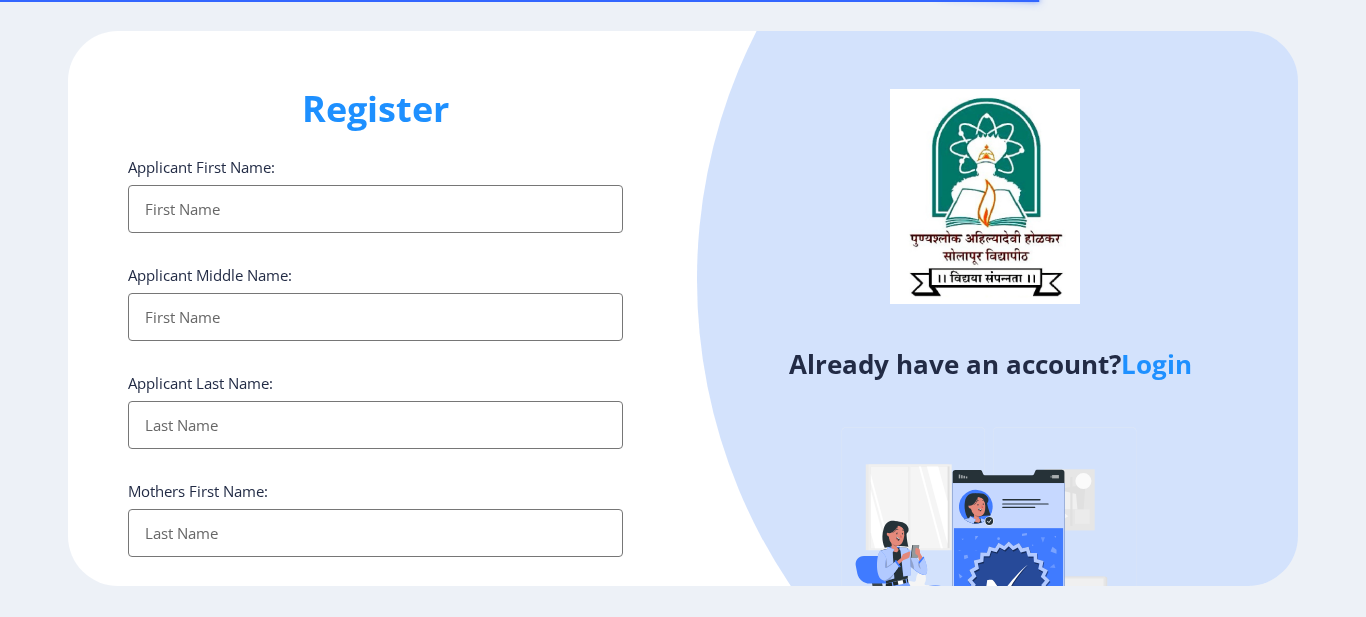 select 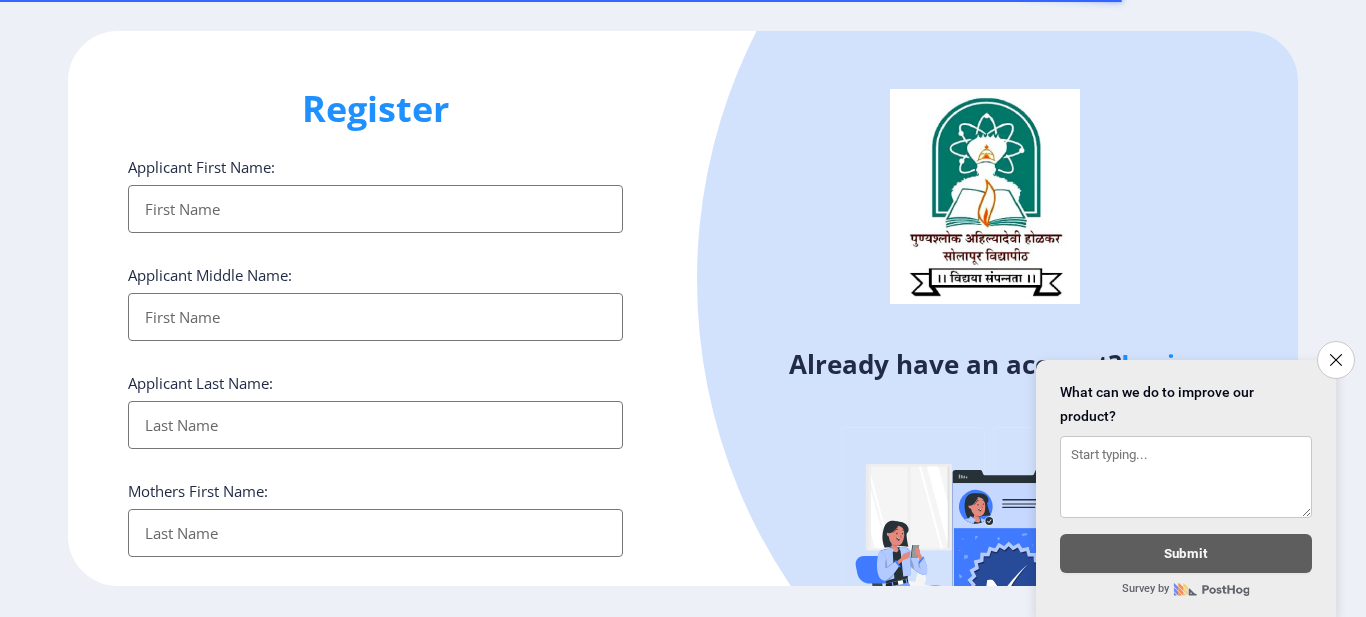 click on "Applicant First Name:" at bounding box center [375, 209] 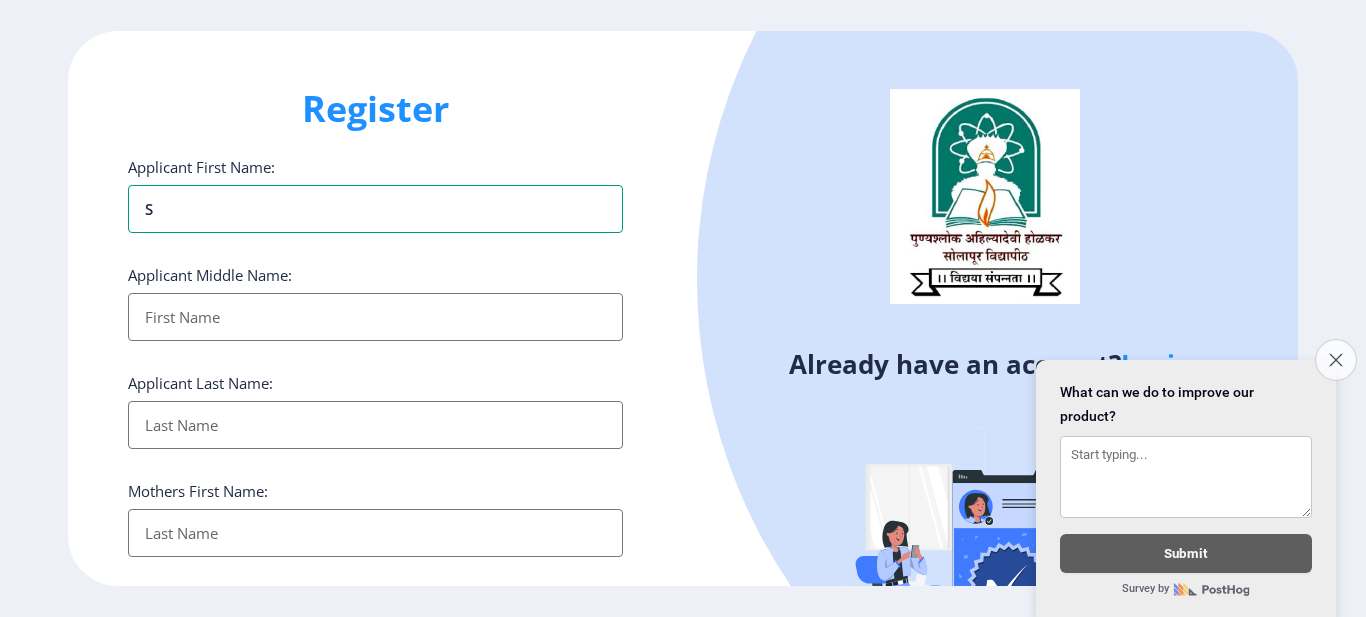 type on "S" 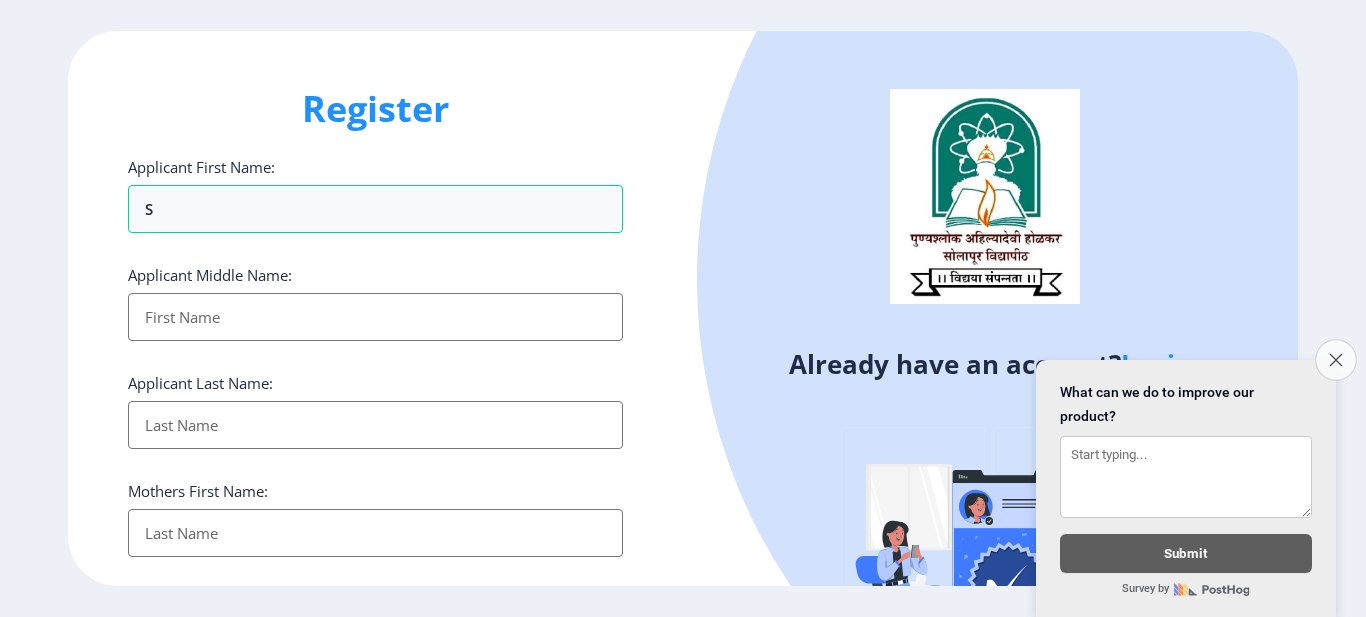 click on "Close survey" 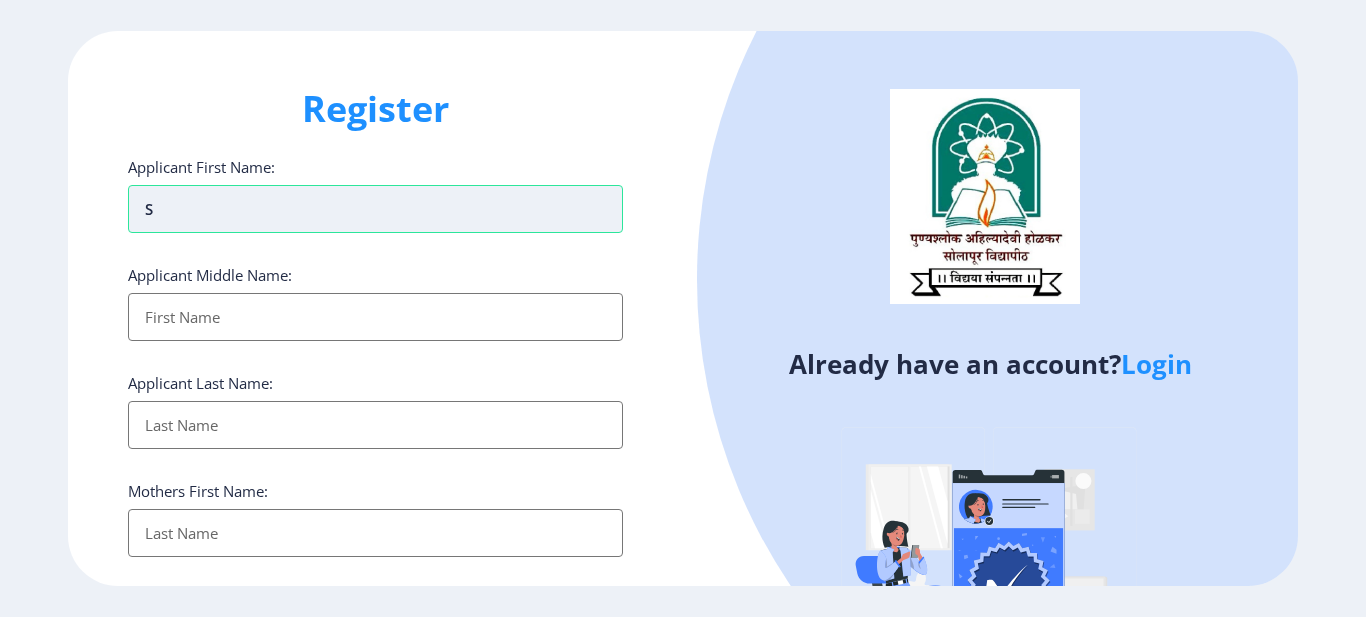 click on "S" at bounding box center (375, 209) 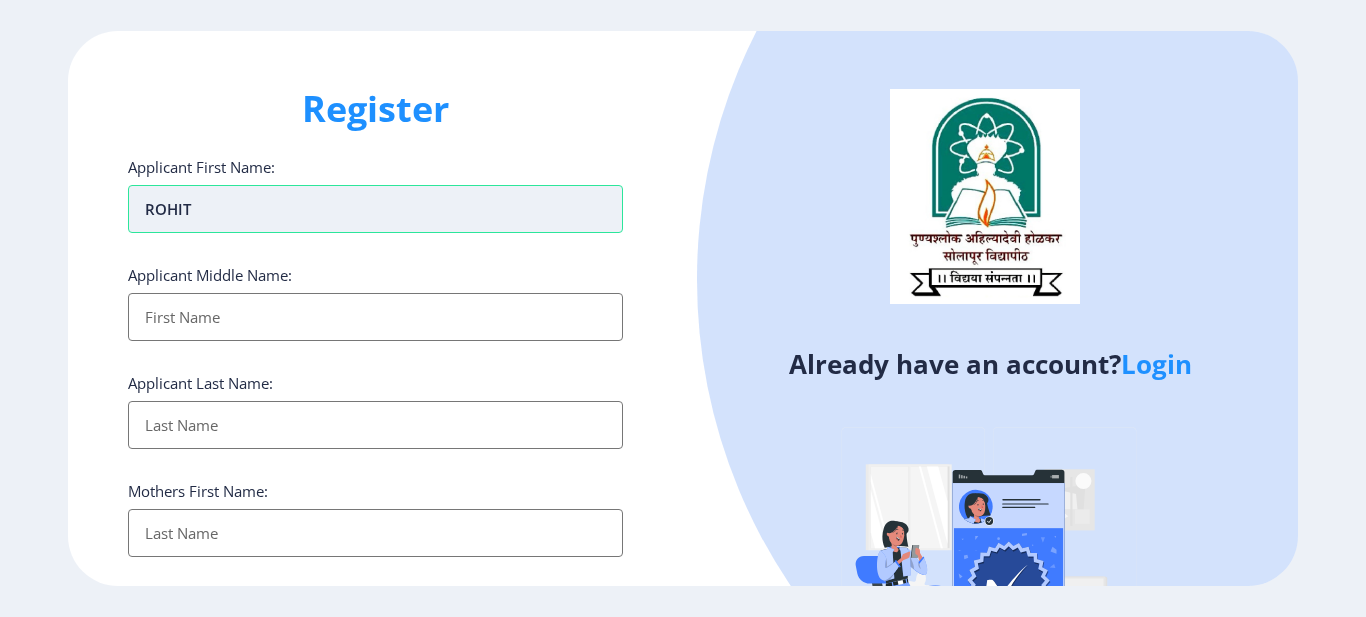 type on "ROHIT" 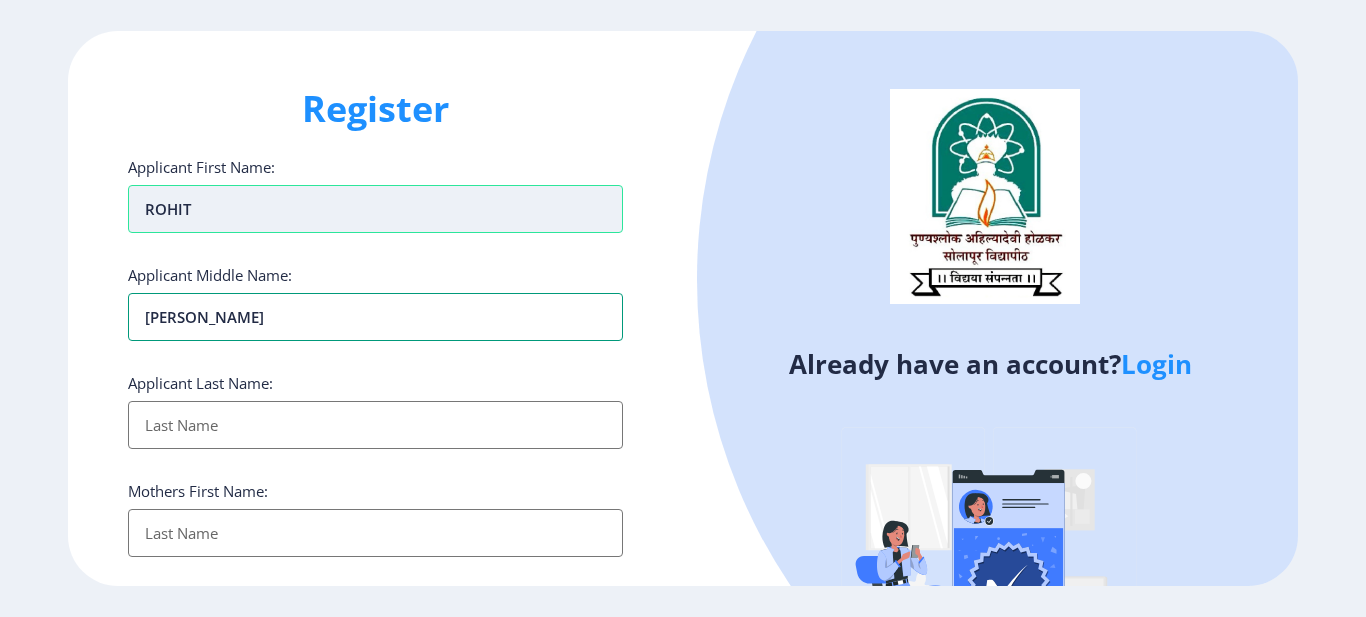 type on "RAJSHEKHAR" 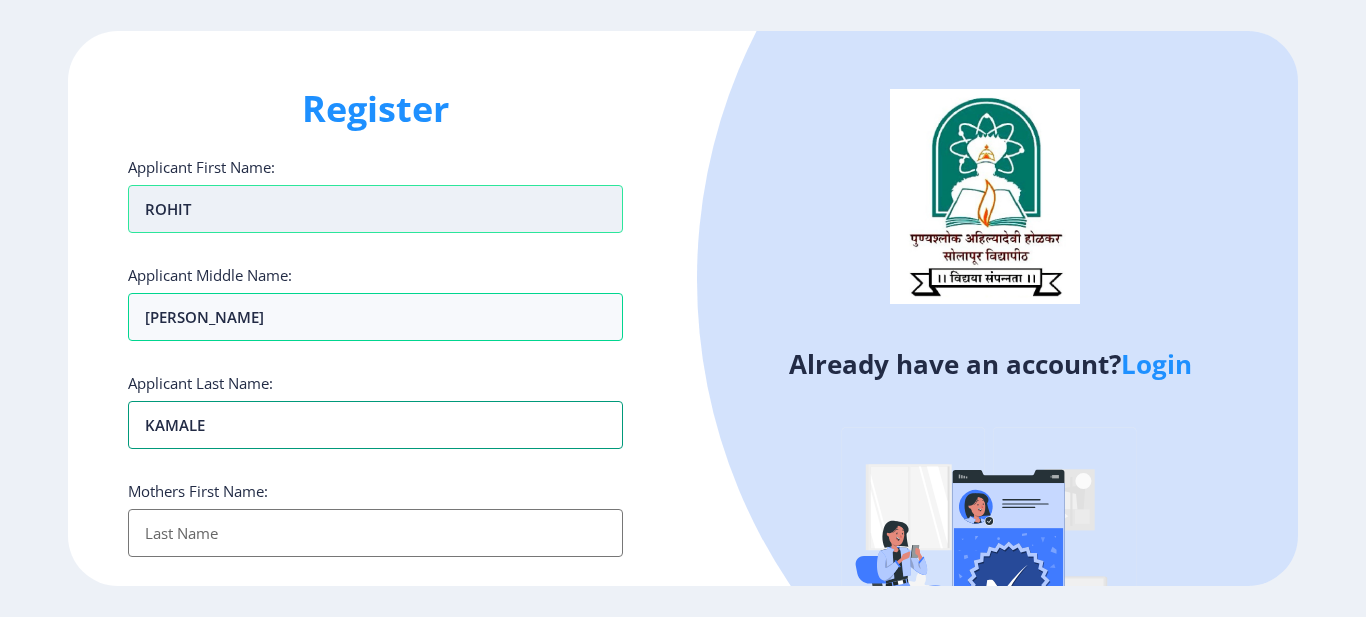 type on "KAMALE" 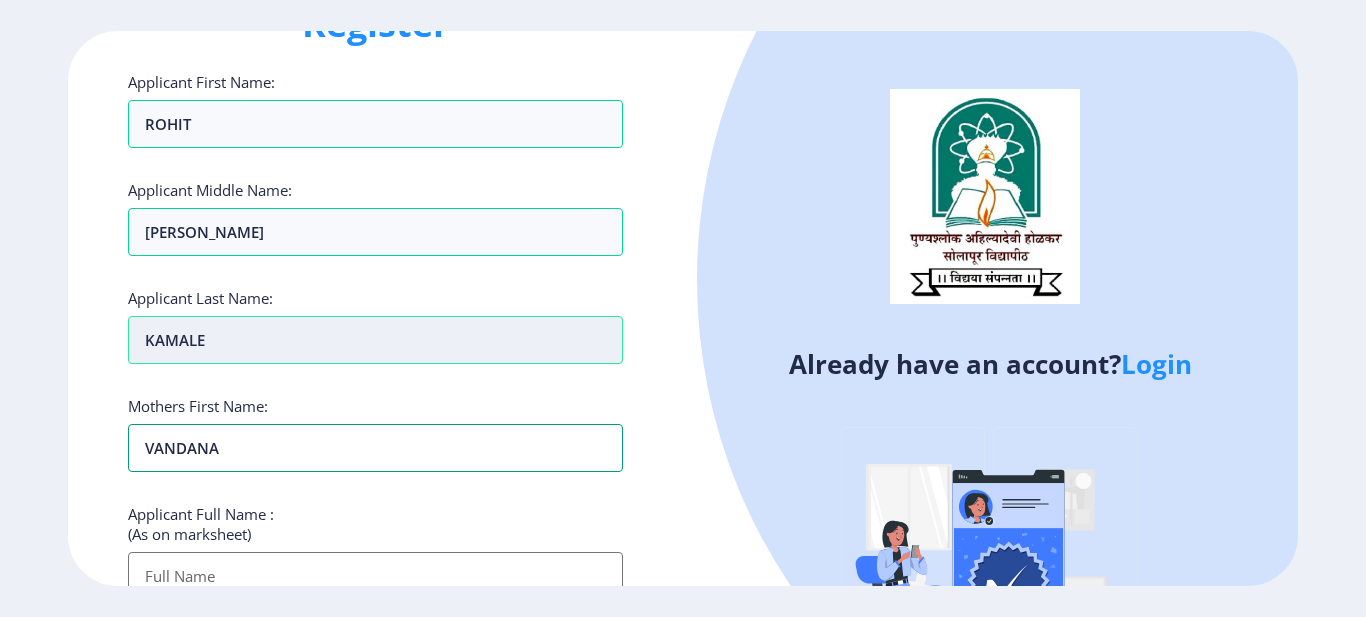 scroll, scrollTop: 200, scrollLeft: 0, axis: vertical 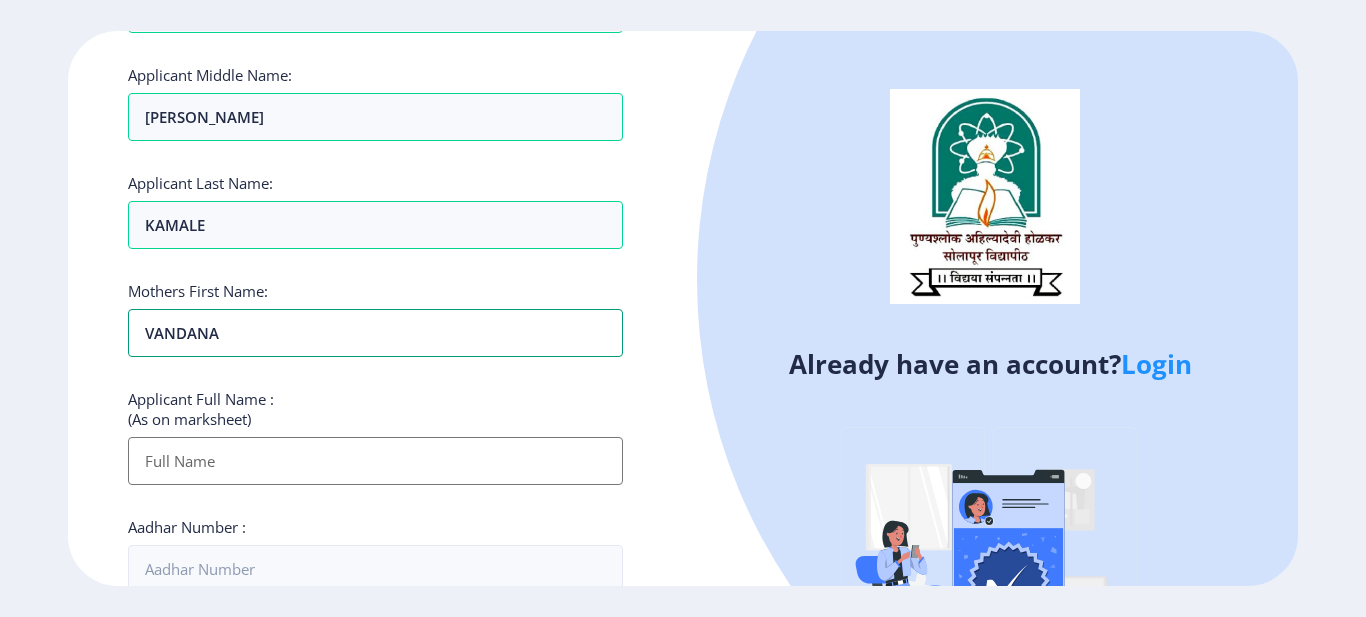 type on "VANDANA" 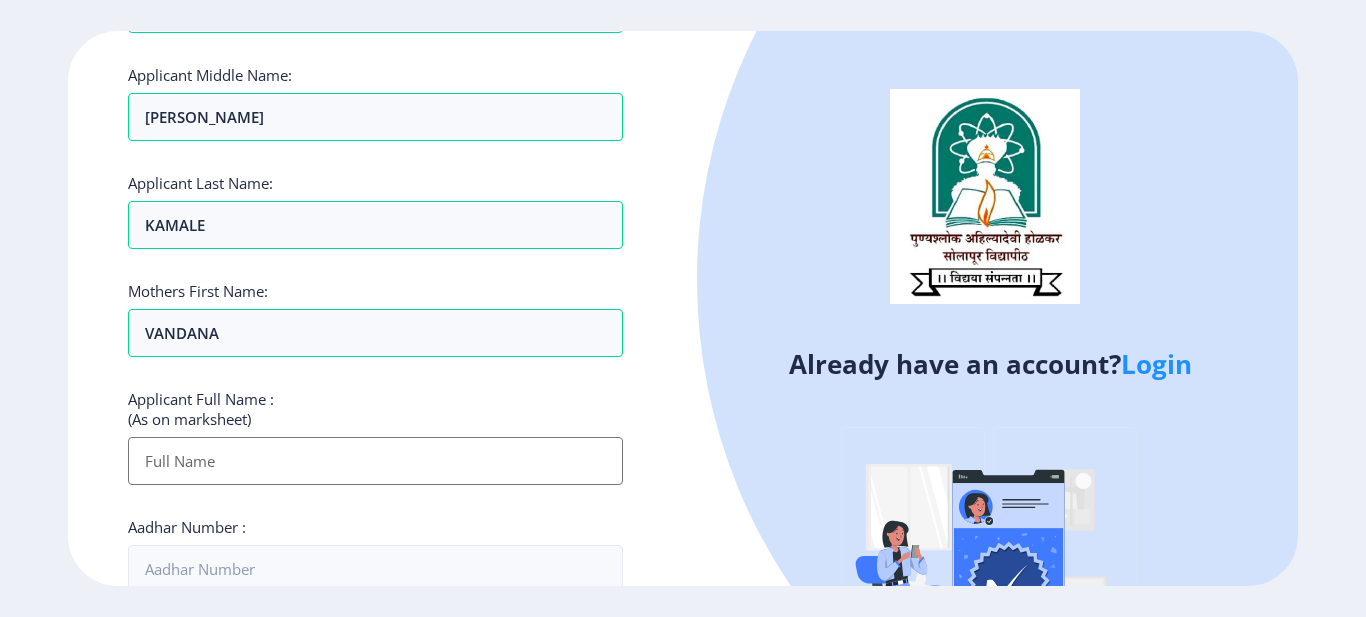 click on "Applicant First Name:" at bounding box center (375, 461) 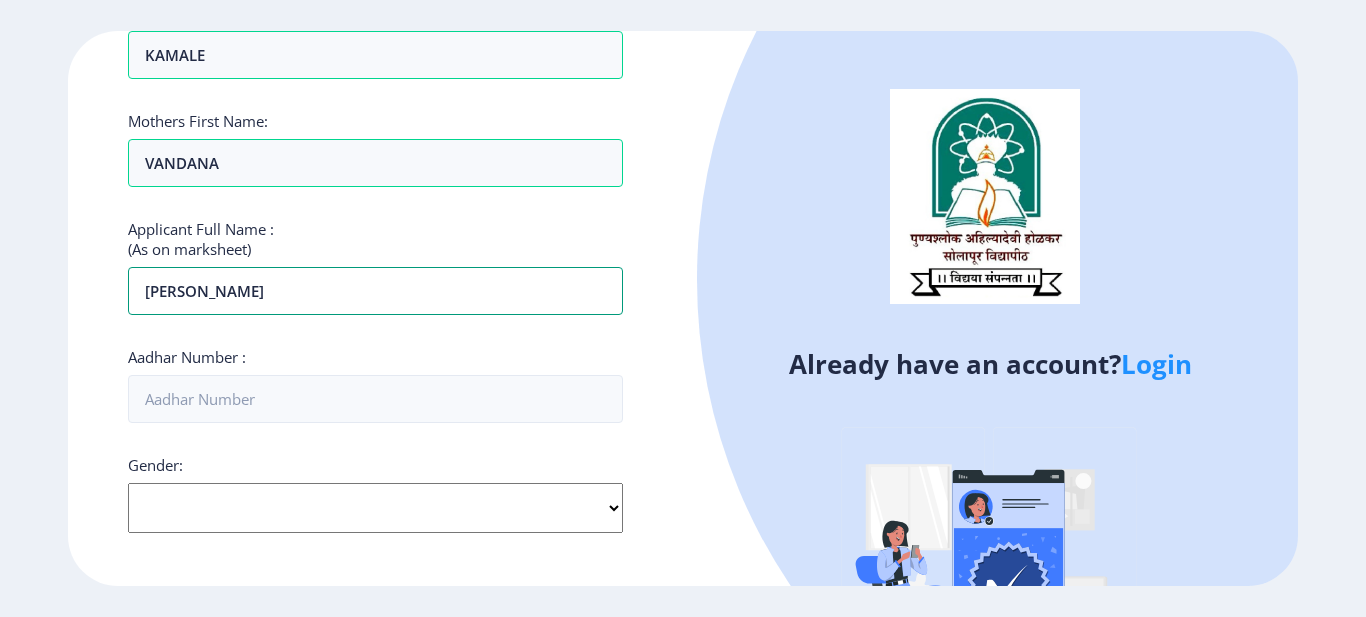 scroll, scrollTop: 400, scrollLeft: 0, axis: vertical 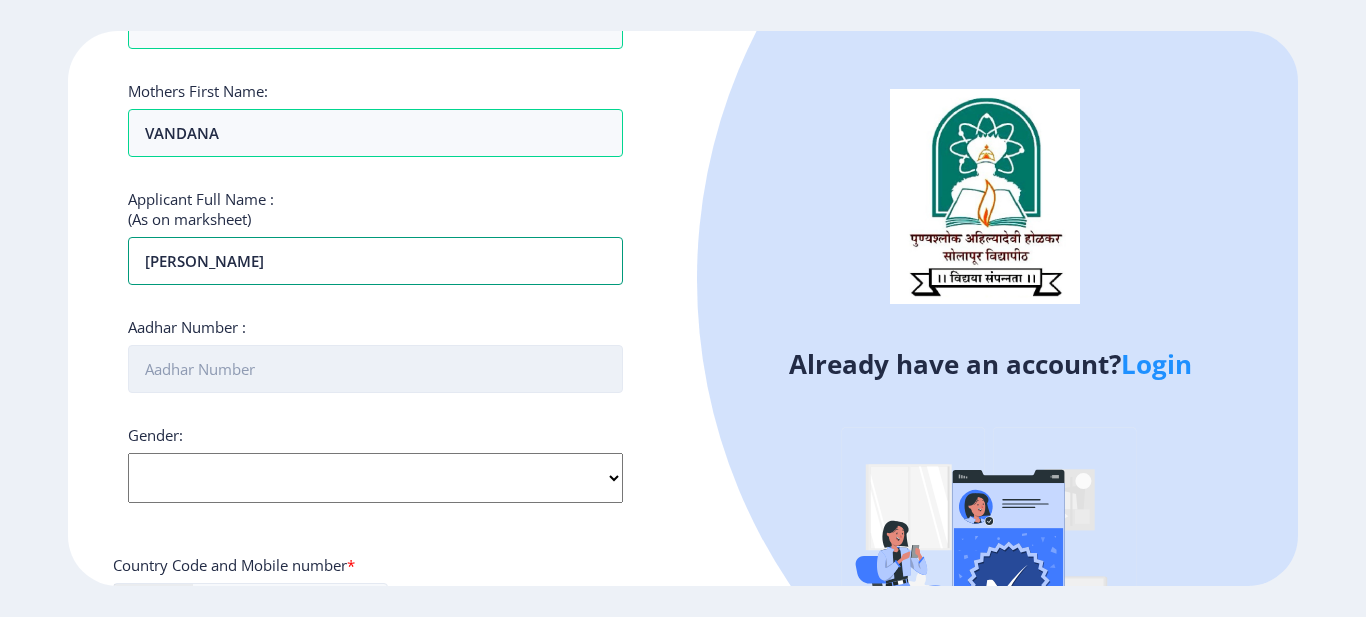 type on "KAMALE ROHIT RAJSHEKHAR" 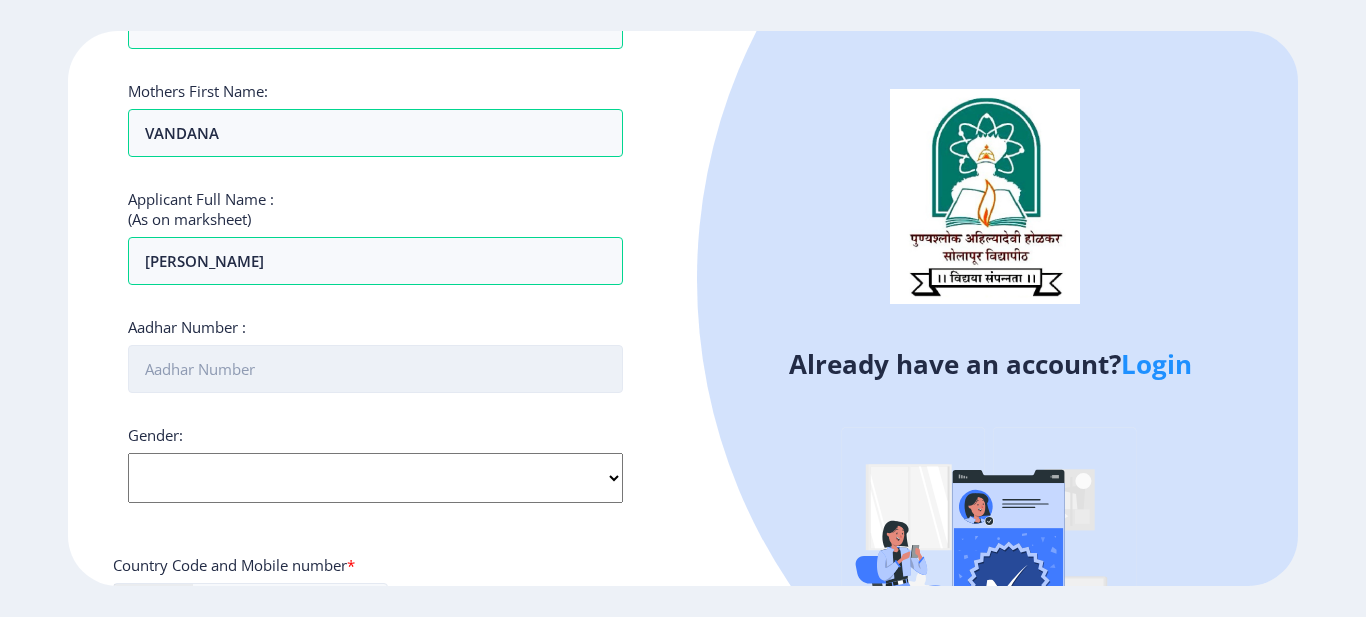 click on "Aadhar Number :" at bounding box center [375, 369] 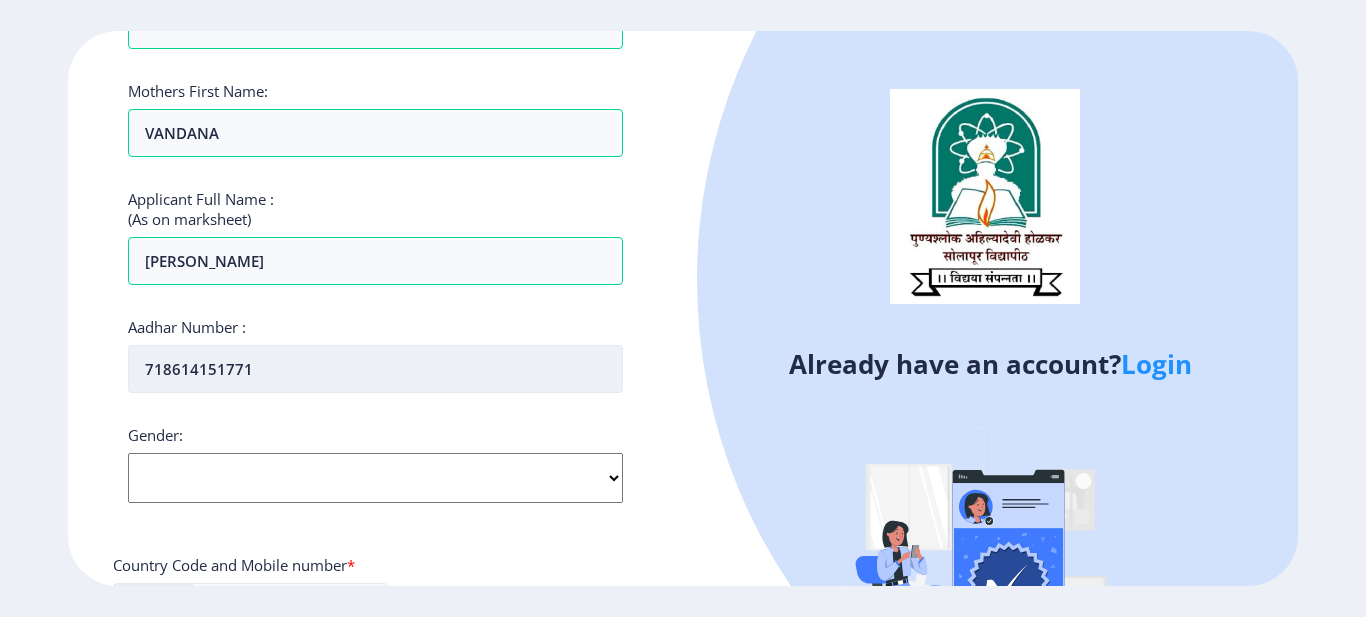 type on "718614151771" 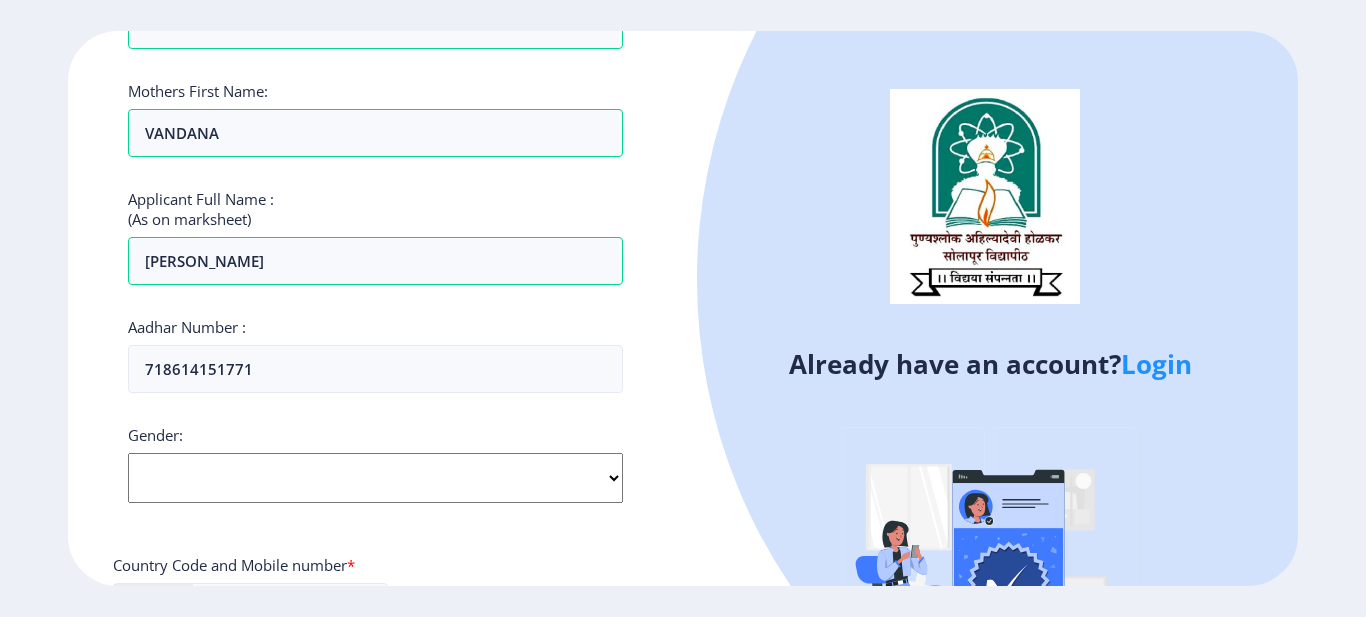 click on "Select Gender Male Female Other" 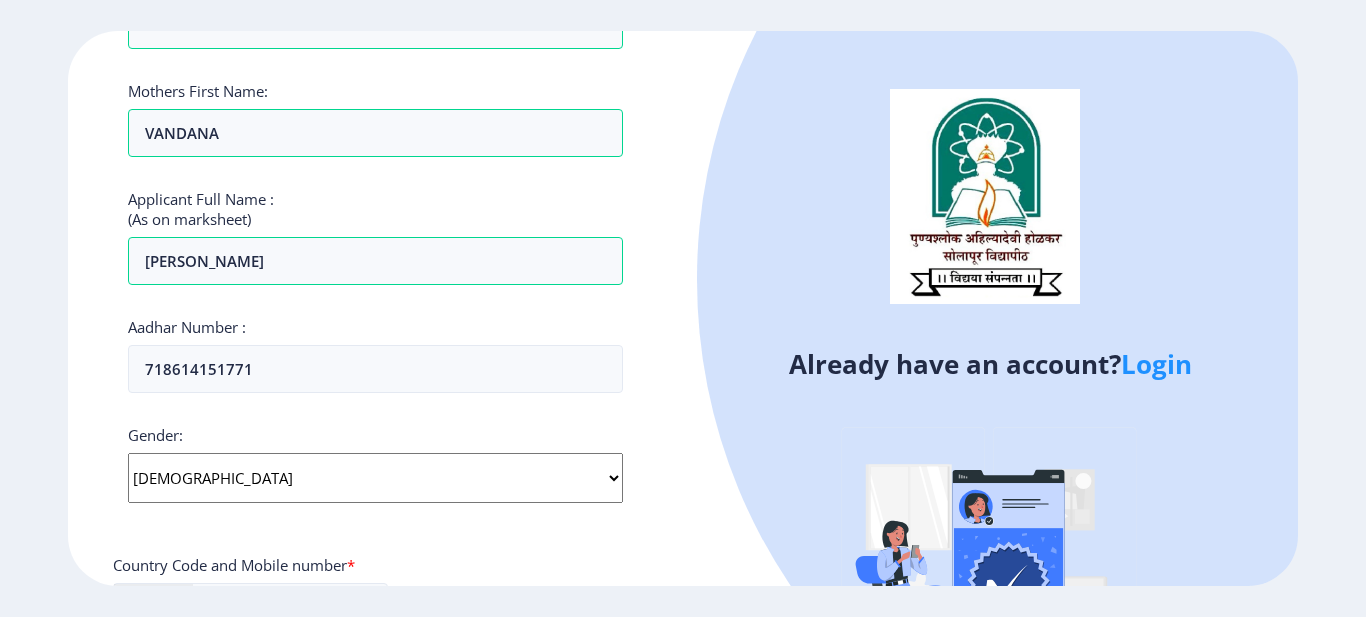 click on "Select Gender Male Female Other" 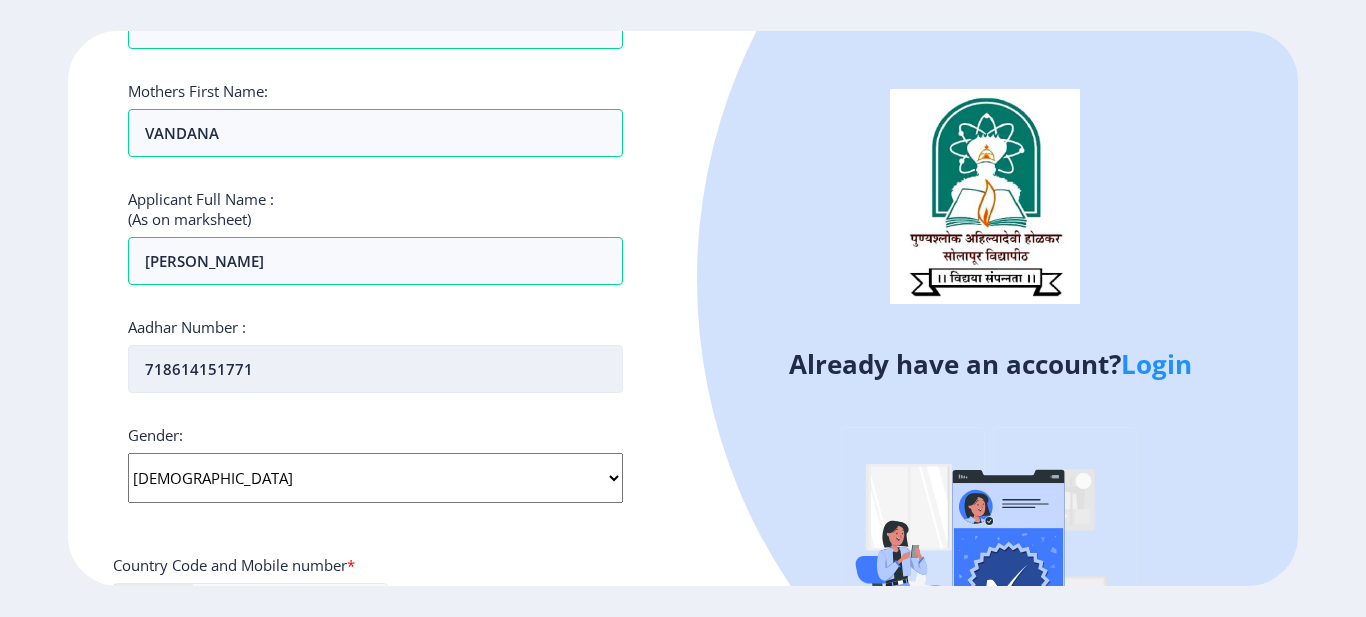 click on "718614151771" at bounding box center (375, 369) 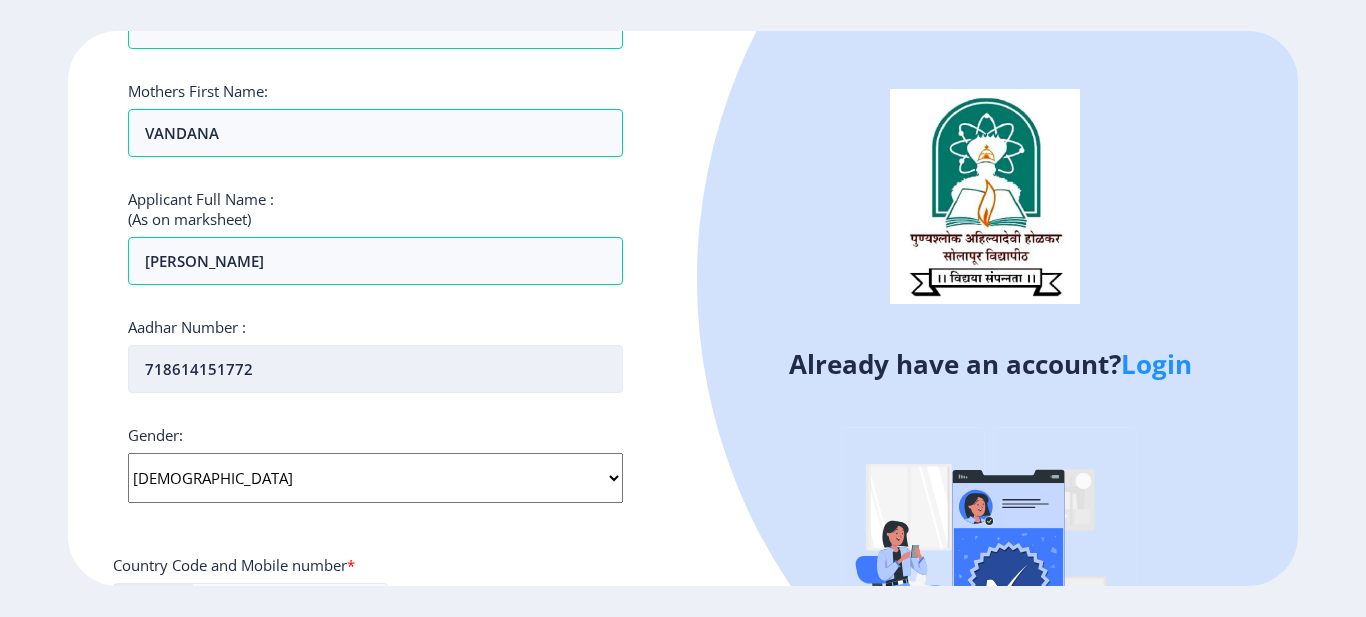 type on "718614151772" 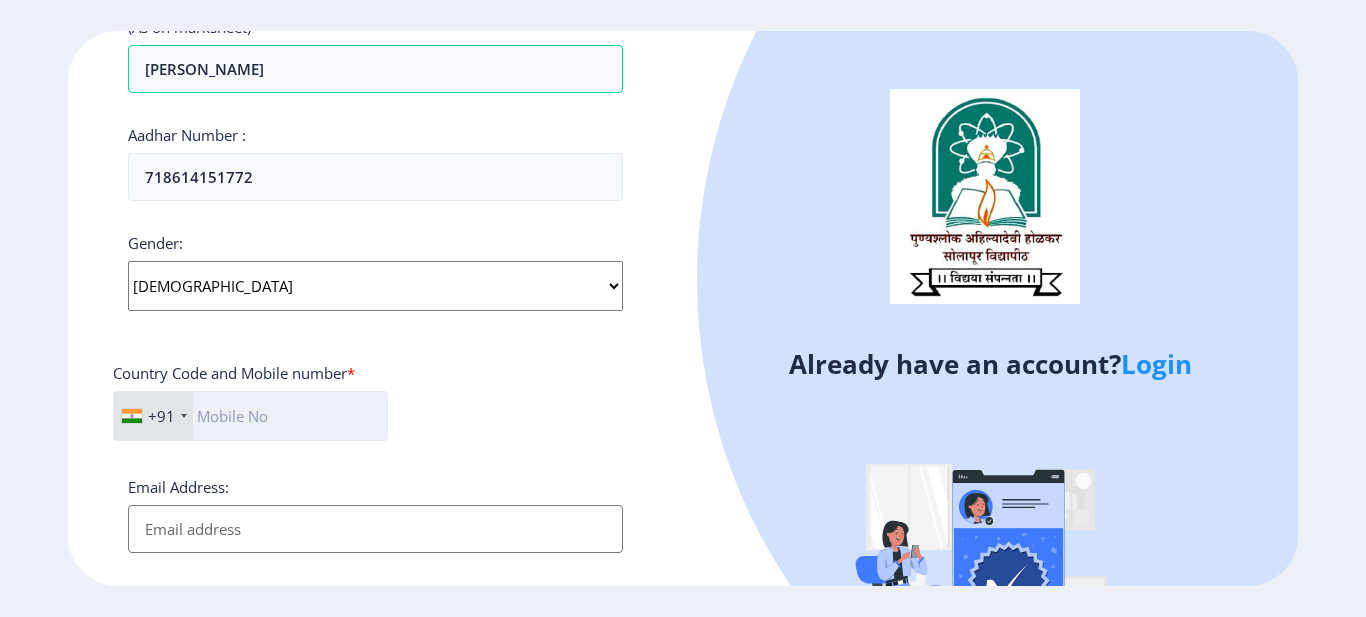 scroll, scrollTop: 600, scrollLeft: 0, axis: vertical 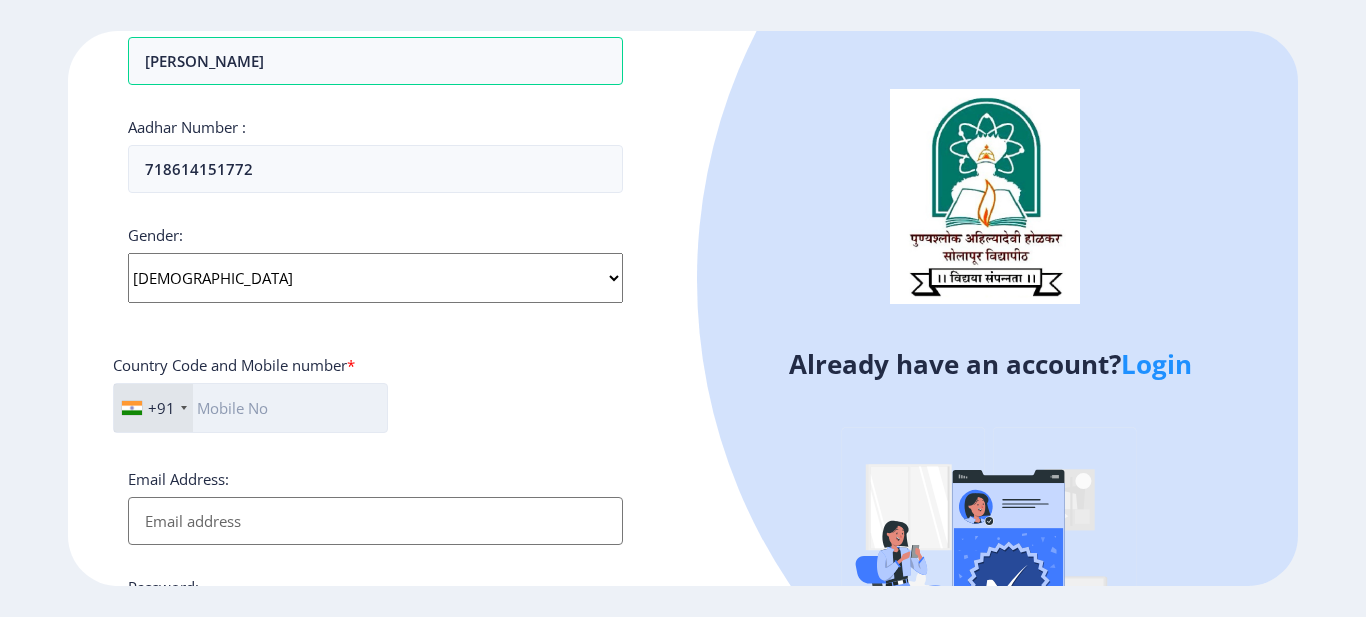 click 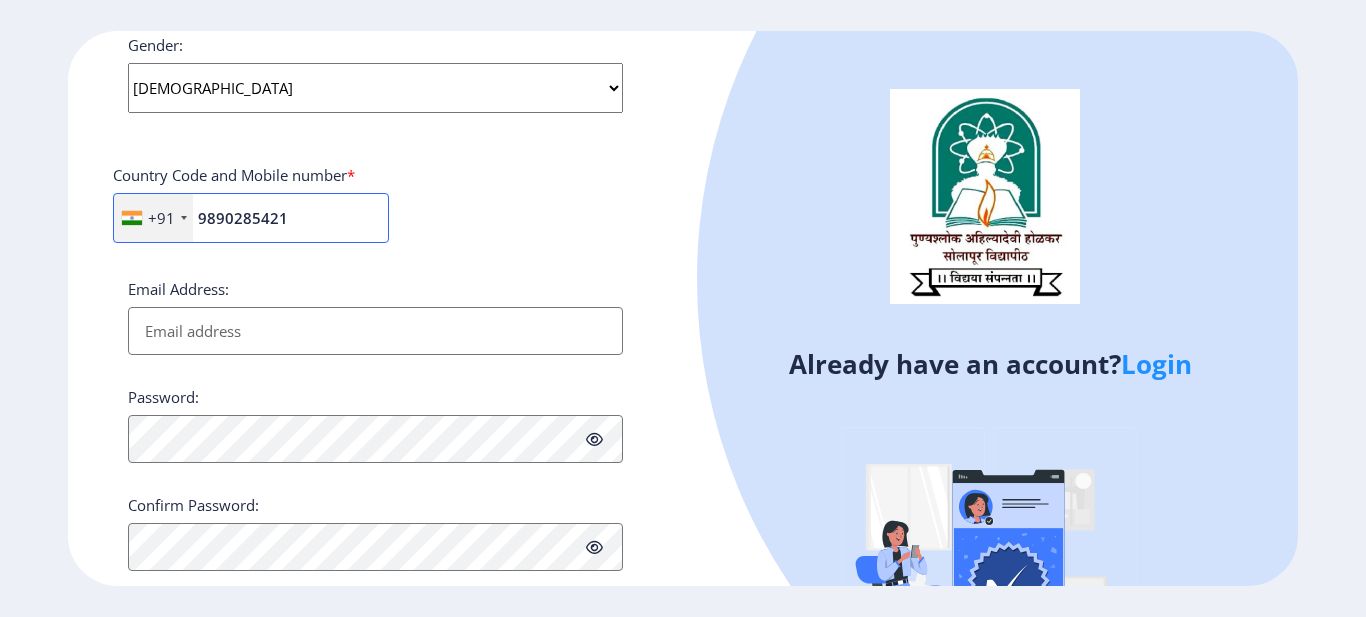 scroll, scrollTop: 800, scrollLeft: 0, axis: vertical 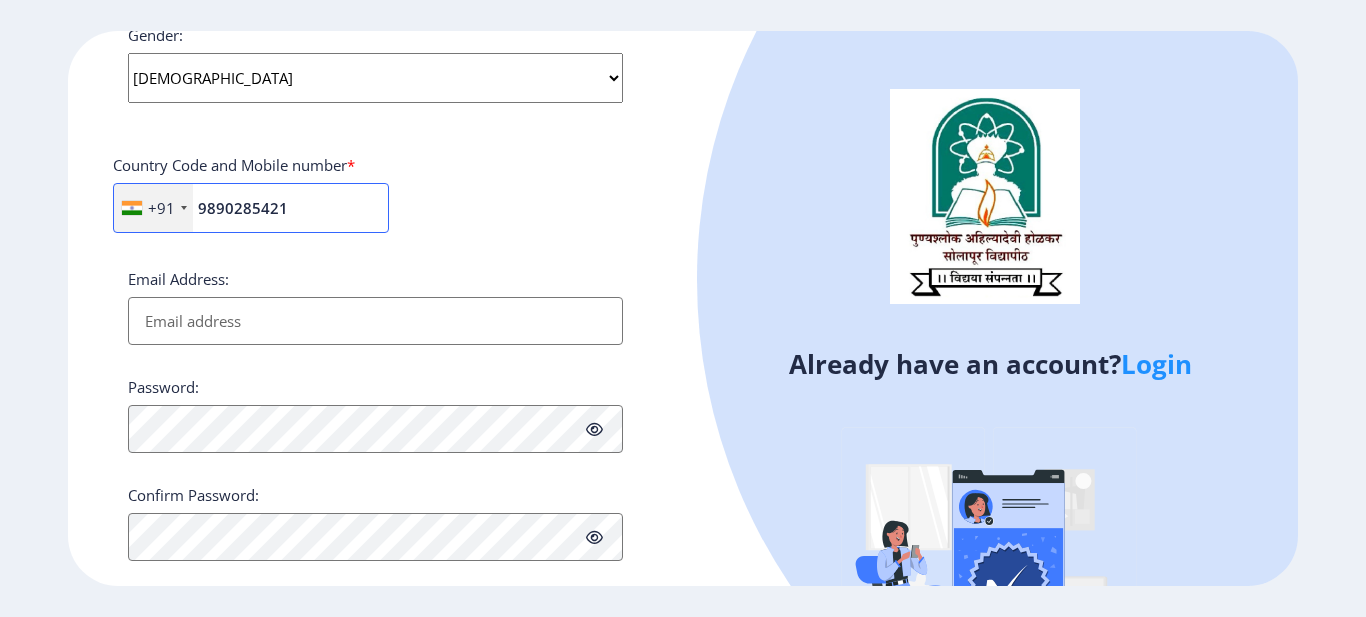 type on "9890285421" 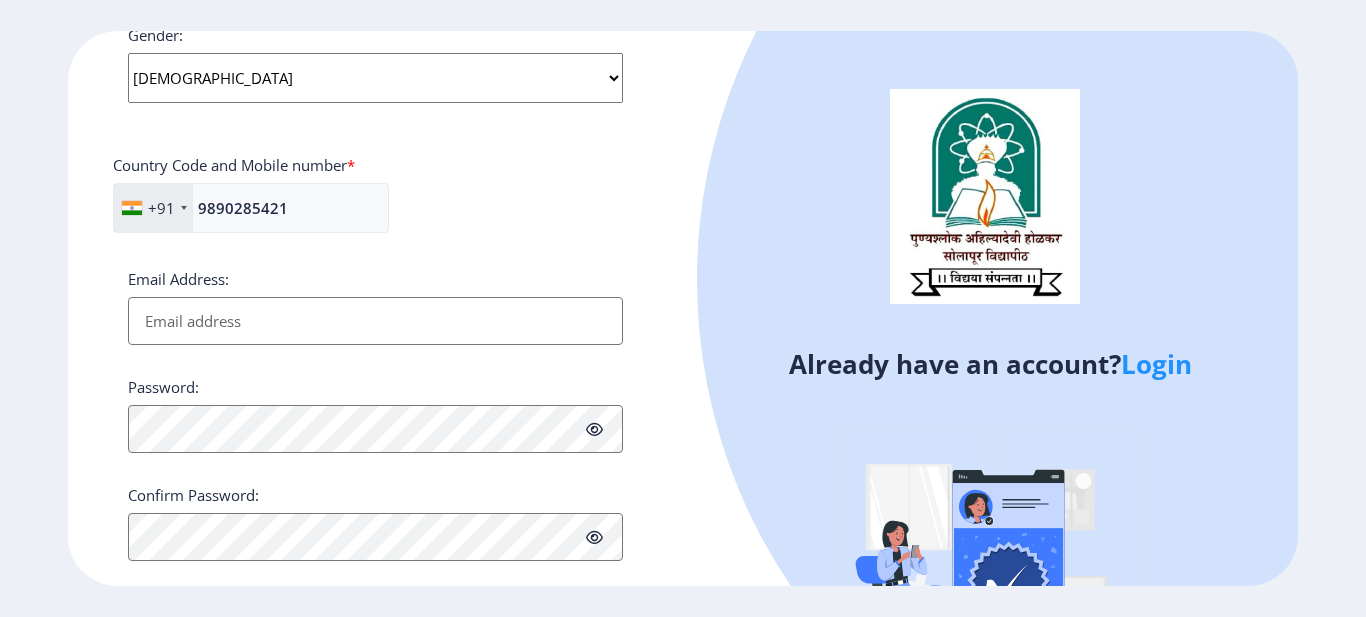 click on "Email Address:" at bounding box center [375, 321] 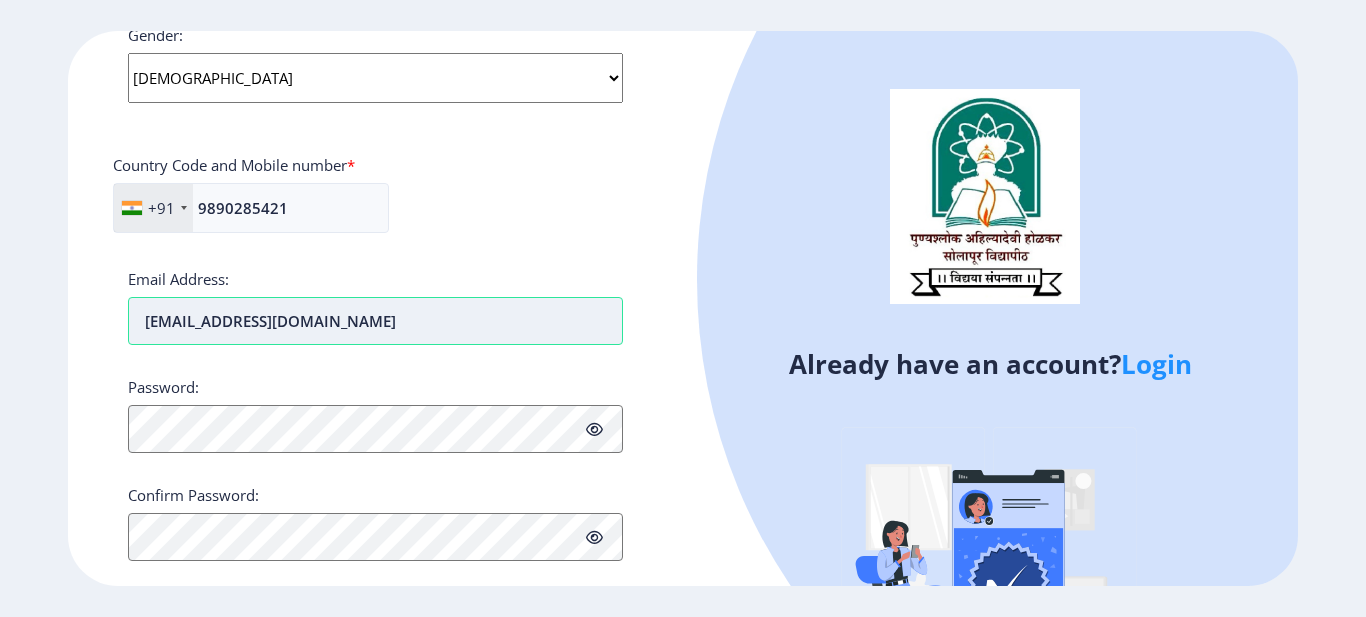 type on "rohitkamale143@gmail.com" 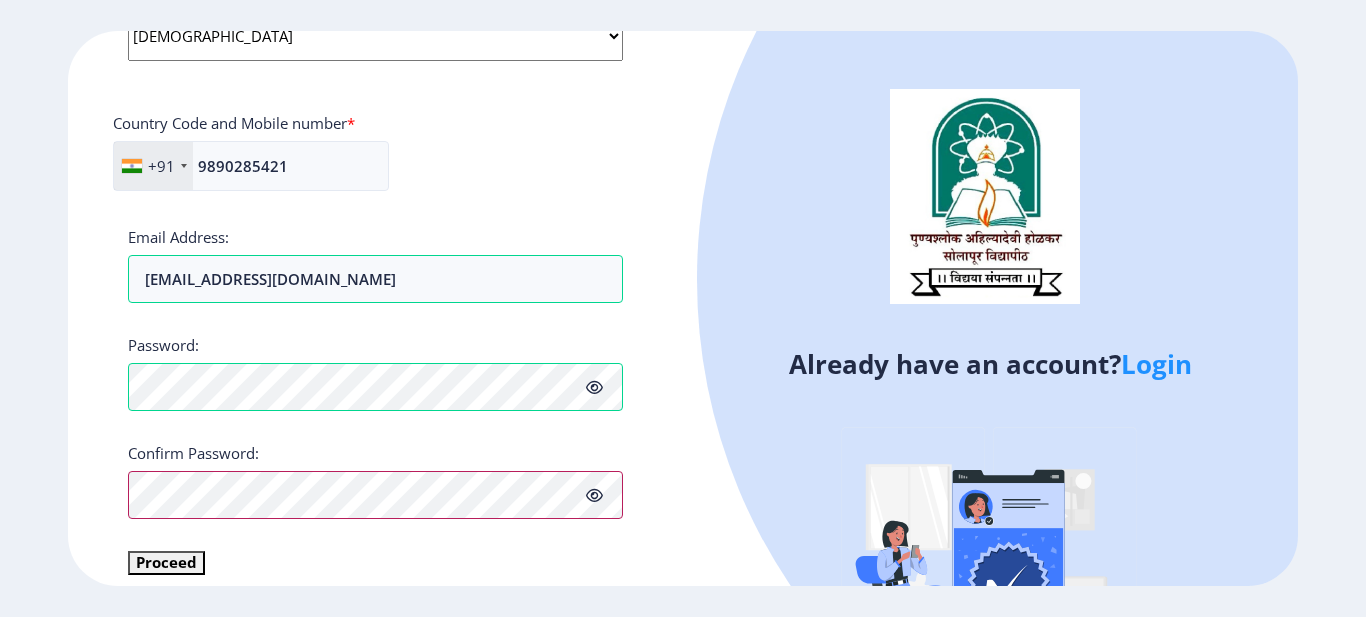 scroll, scrollTop: 861, scrollLeft: 0, axis: vertical 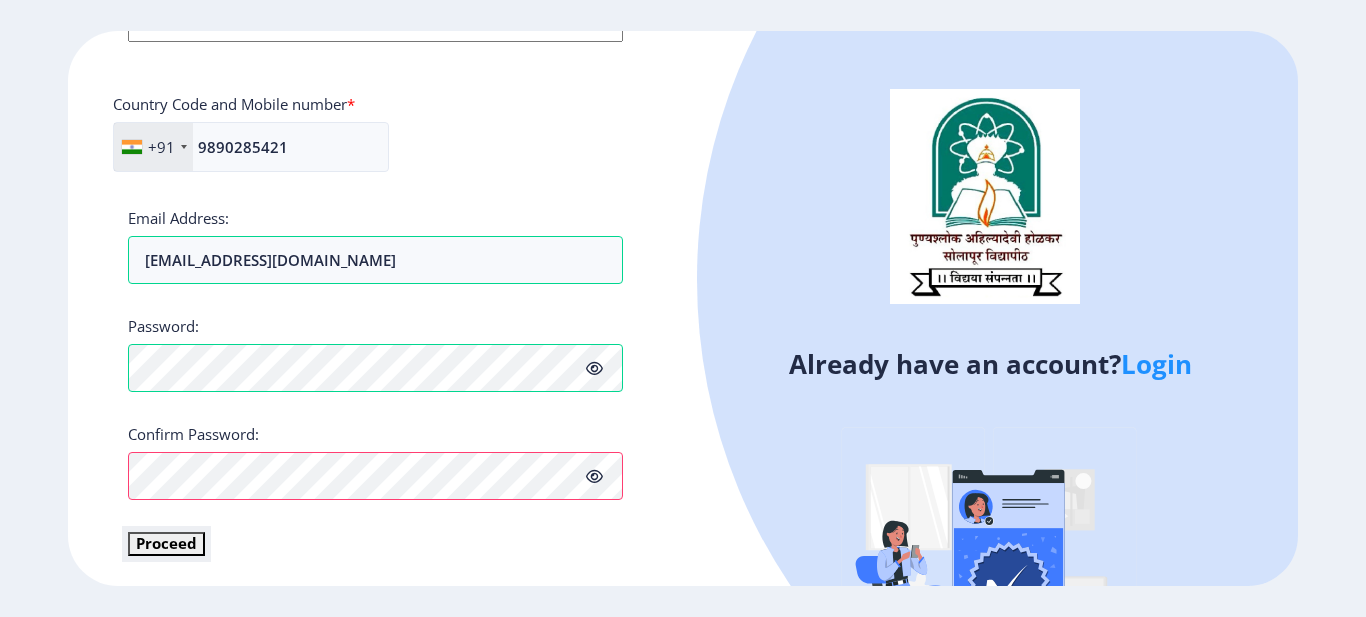 click on "Proceed" 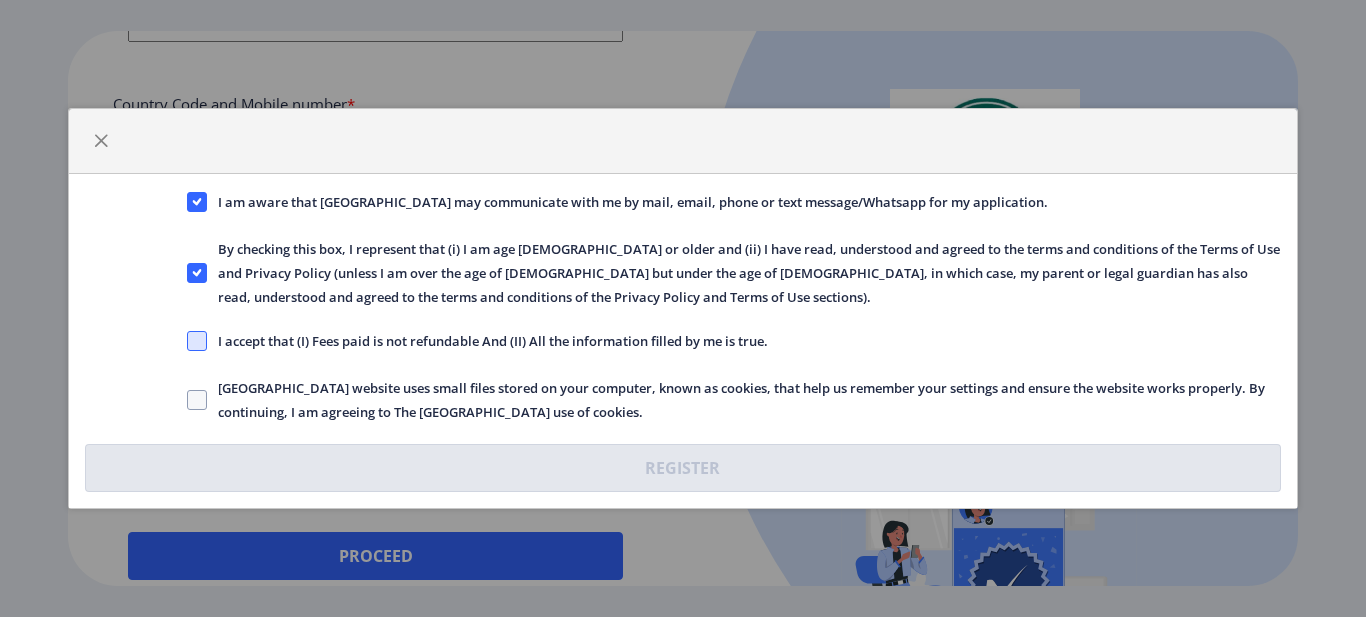 click 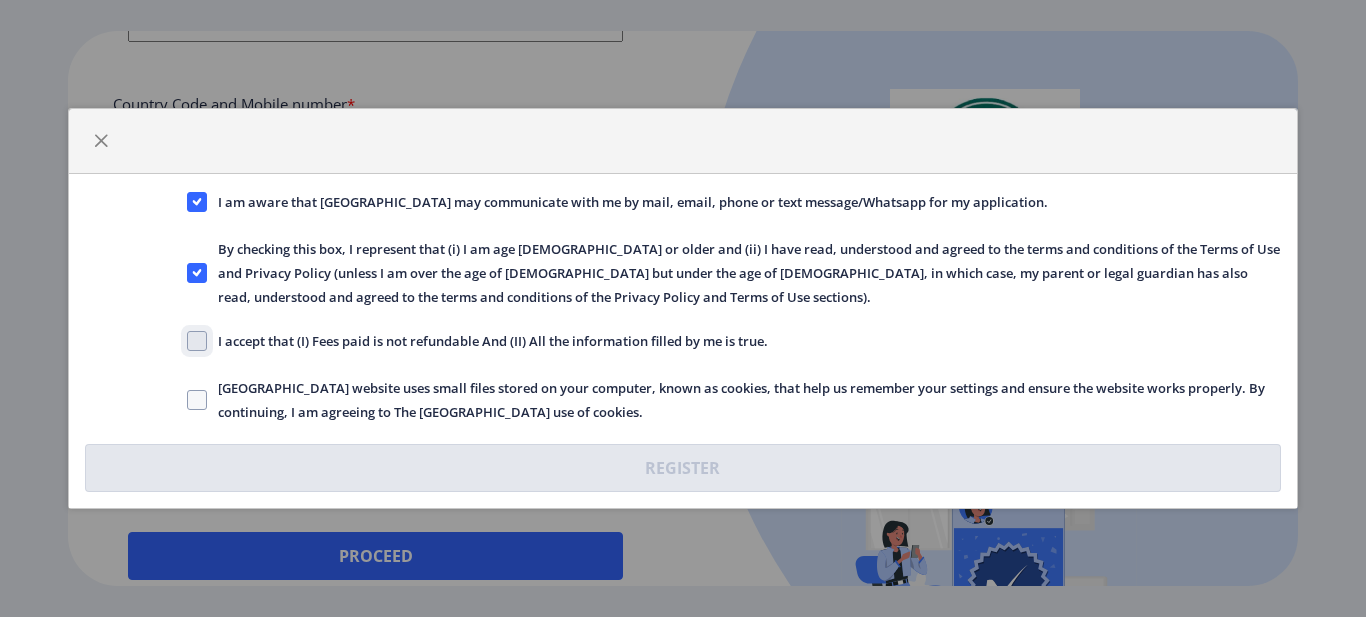 click on "I accept that (I) Fees paid is not refundable And (II) All the information filled by me is true." 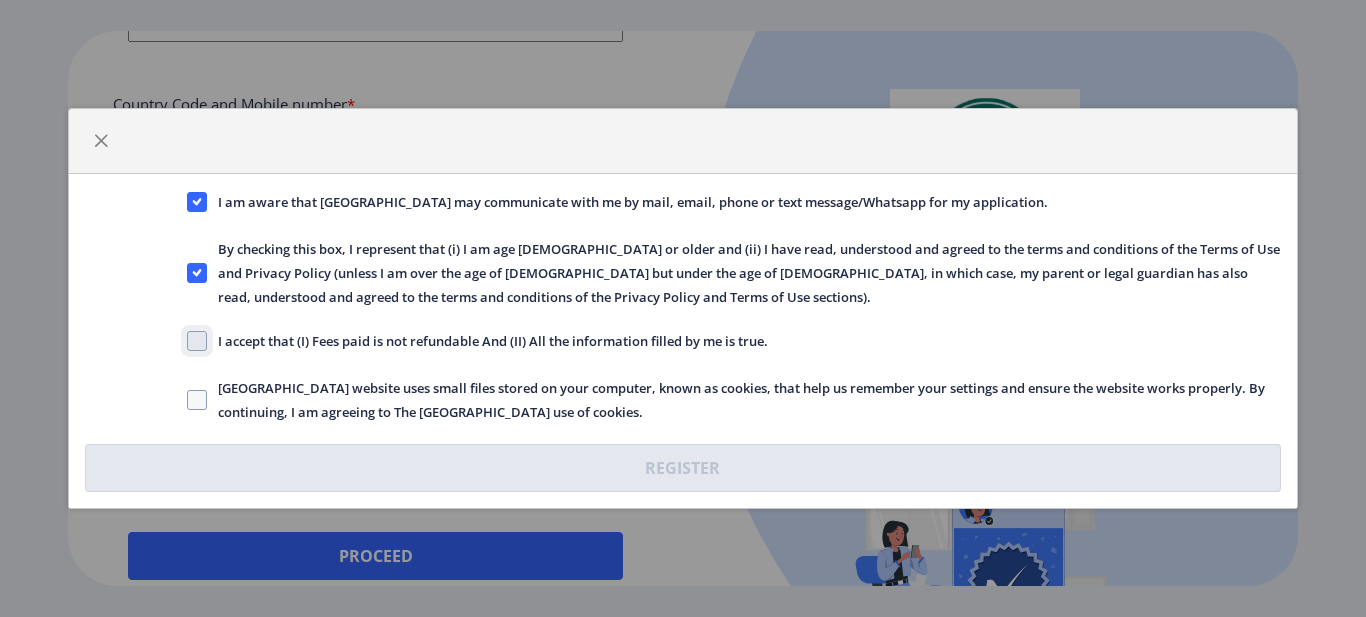 checkbox on "true" 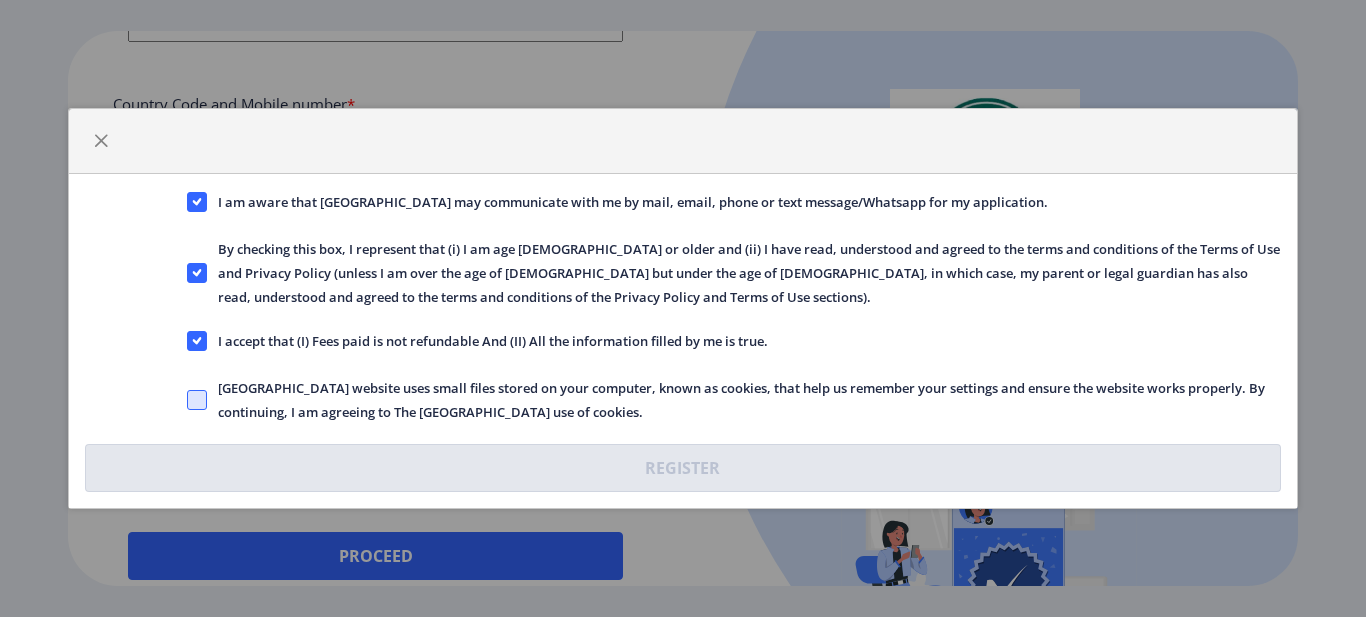 click 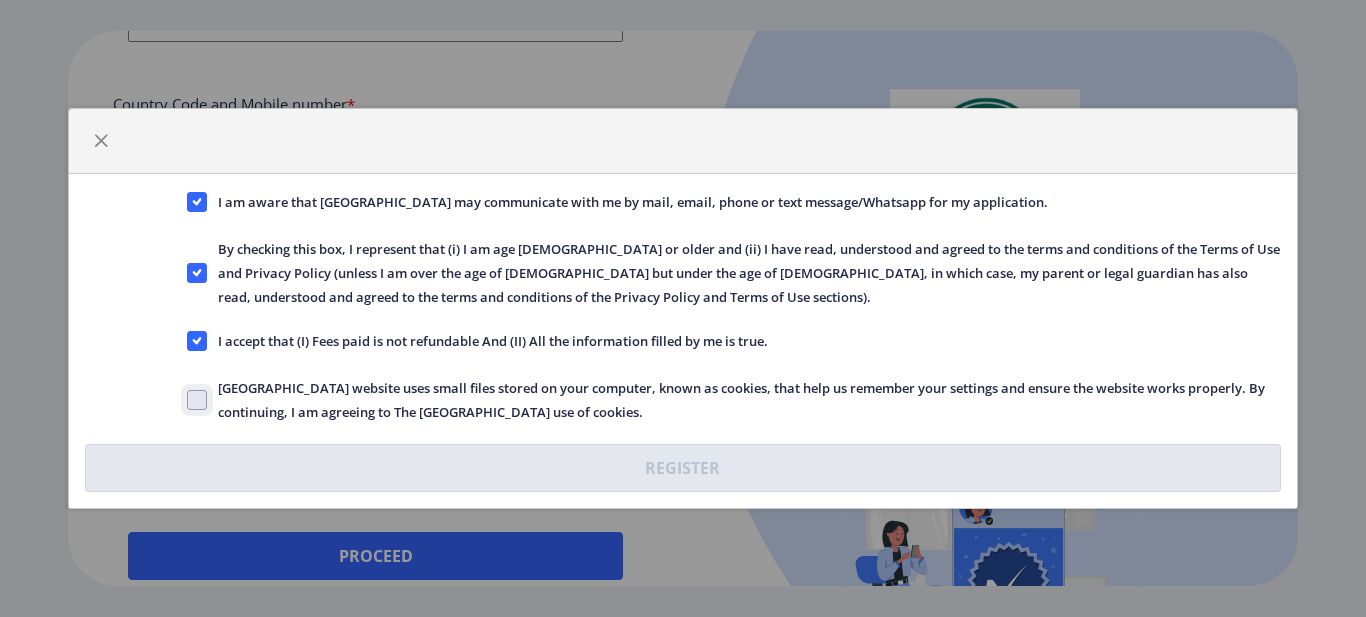 click on "Solapur University website uses small files stored on your computer, known as cookies, that help us remember your settings and ensure the website works properly. By continuing, I am agreeing to The Solapur University use of cookies." 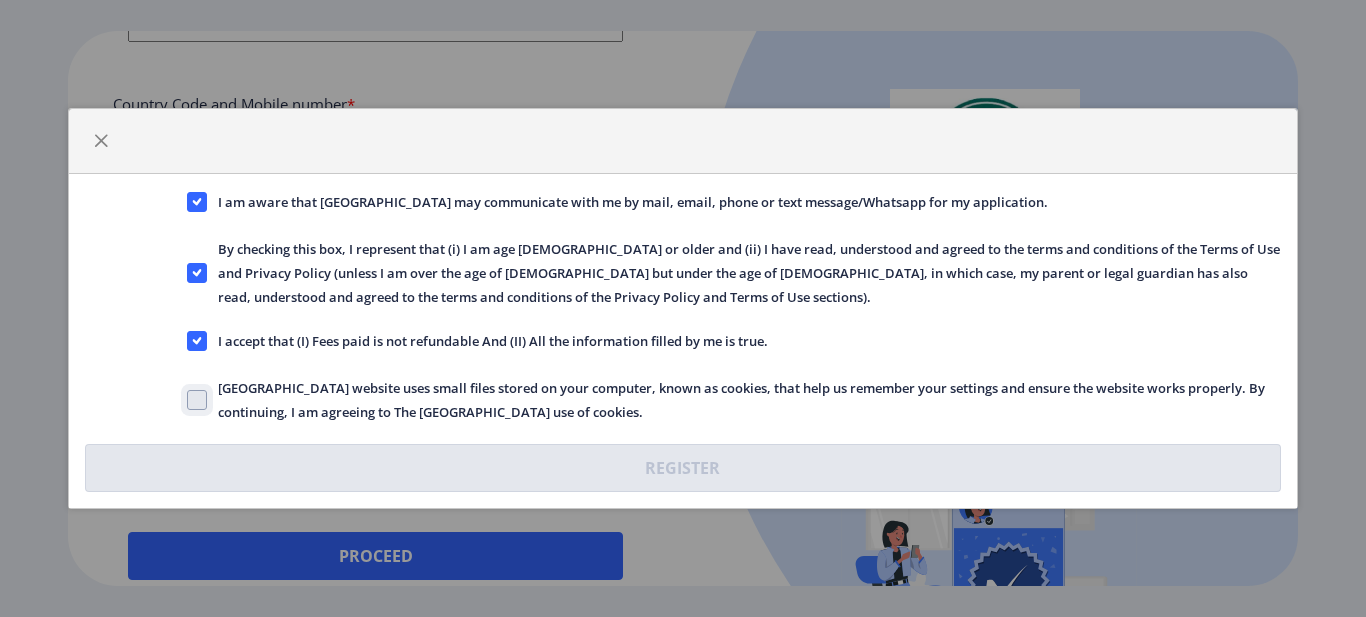 checkbox on "true" 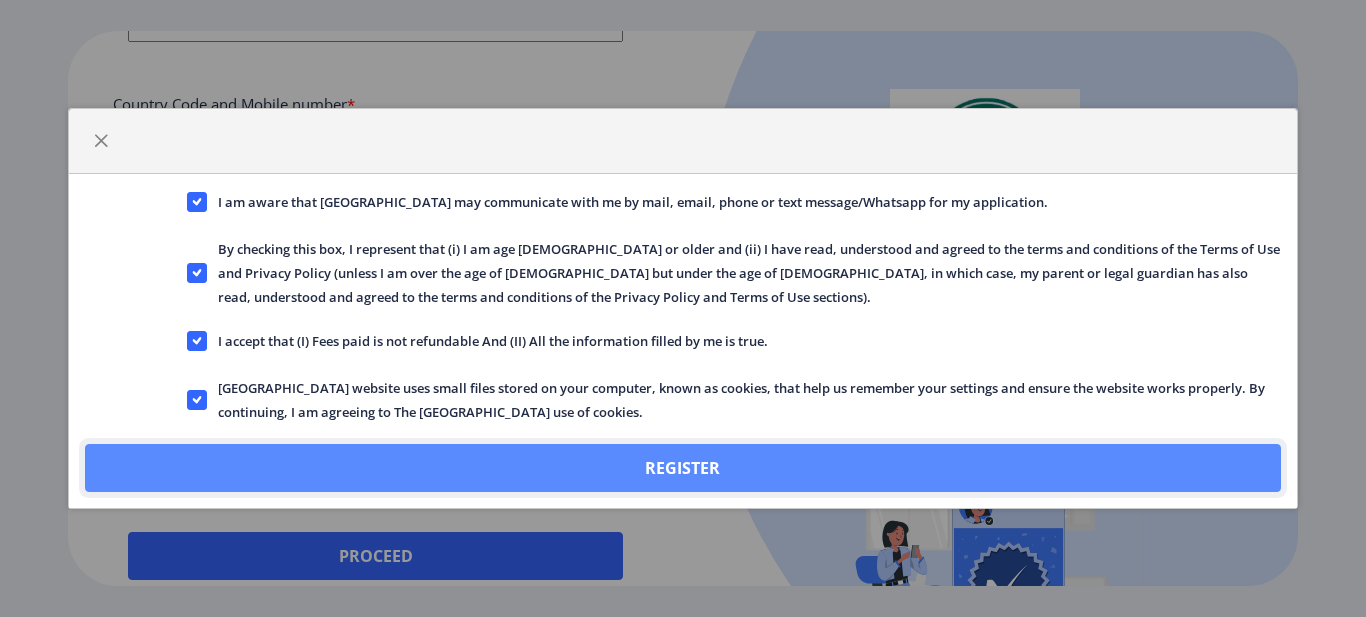 click on "Register" 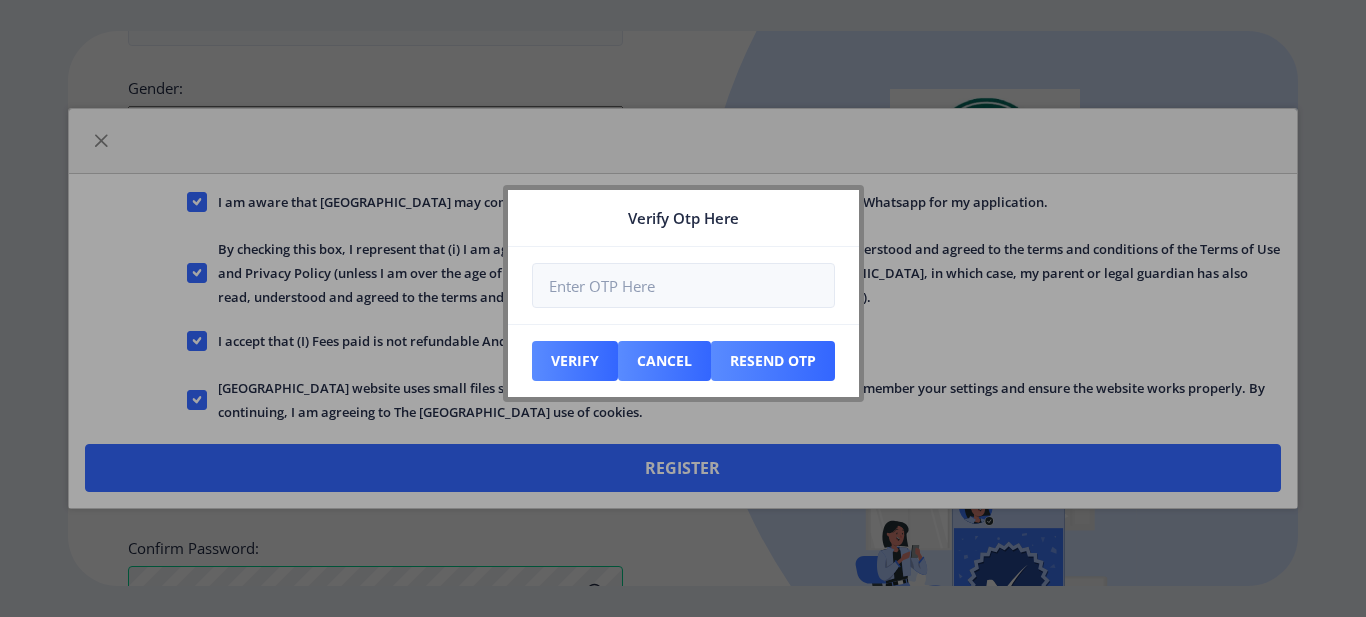 scroll, scrollTop: 975, scrollLeft: 0, axis: vertical 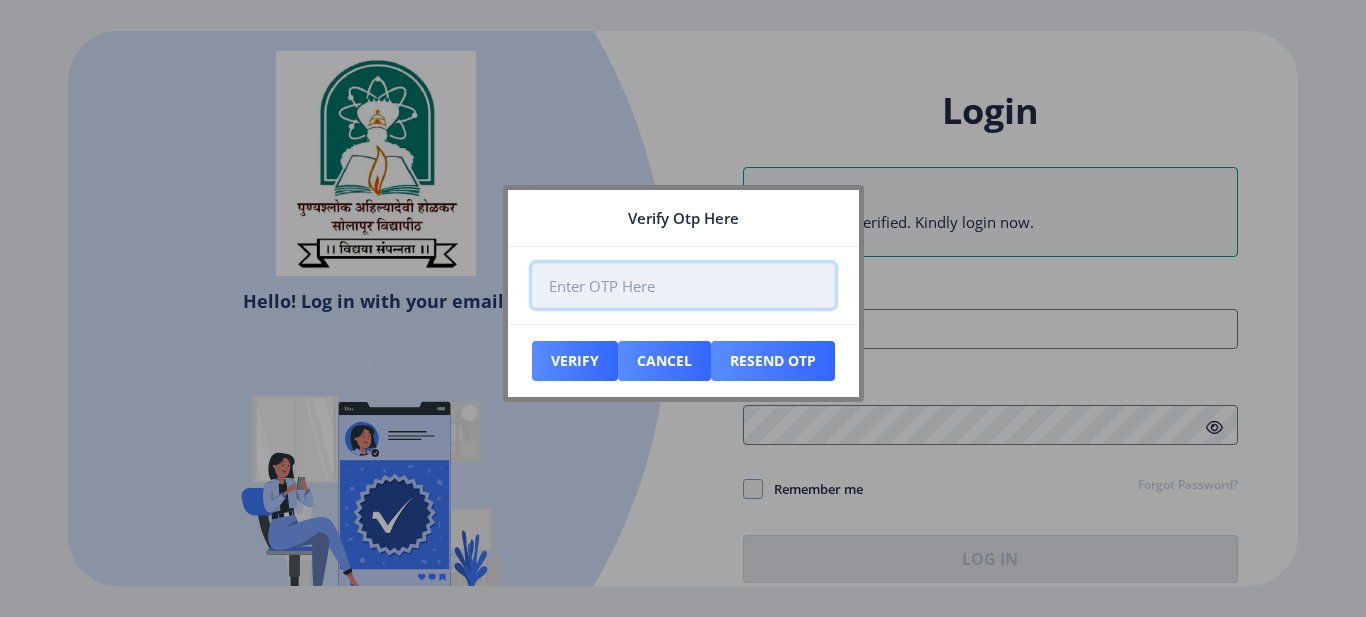 click at bounding box center (683, 285) 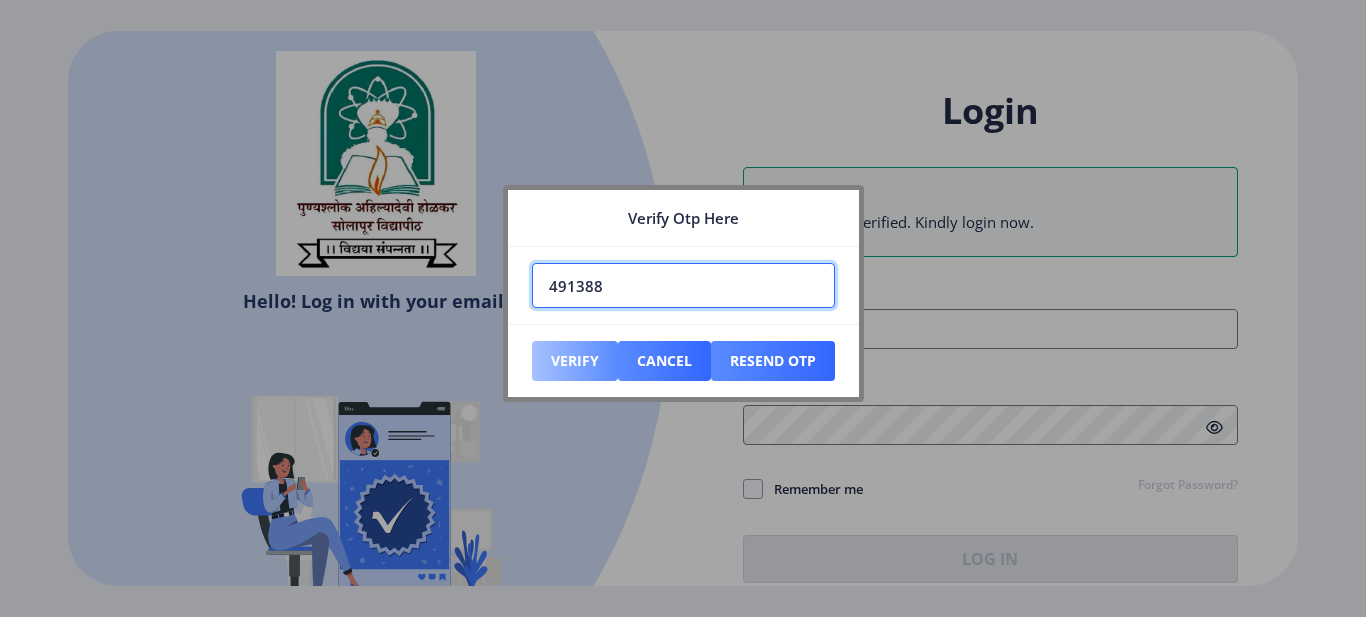 type on "491388" 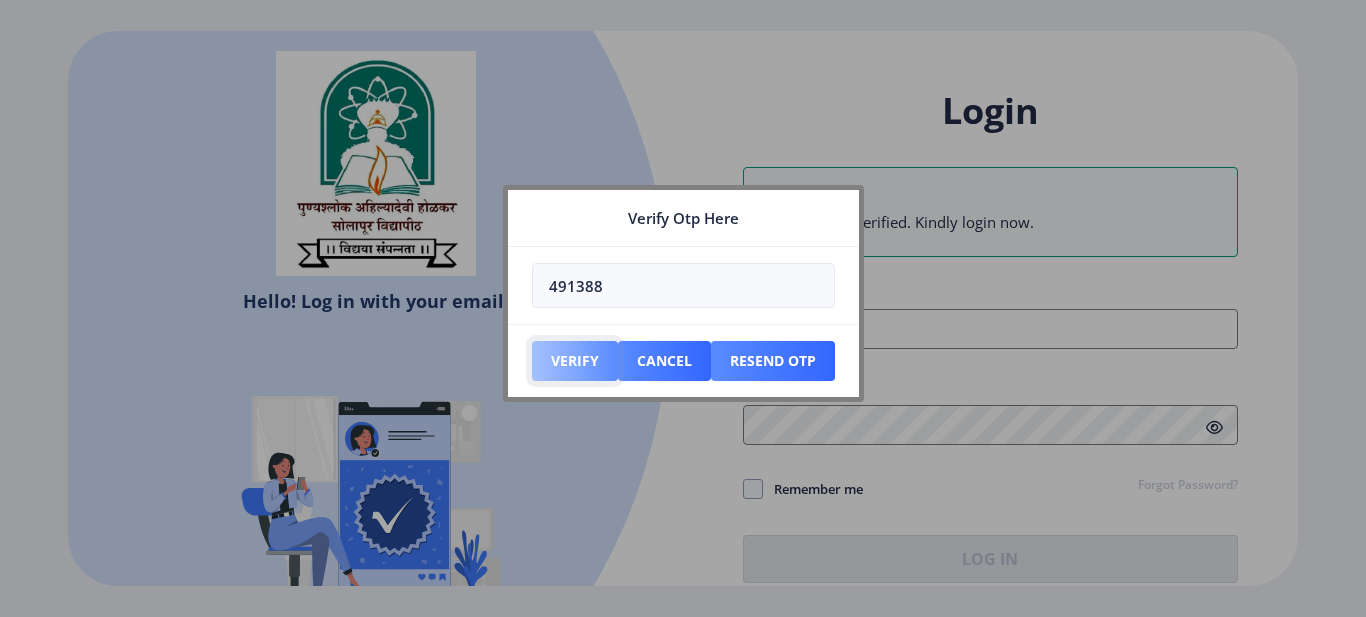 click on "Verify" at bounding box center [575, 361] 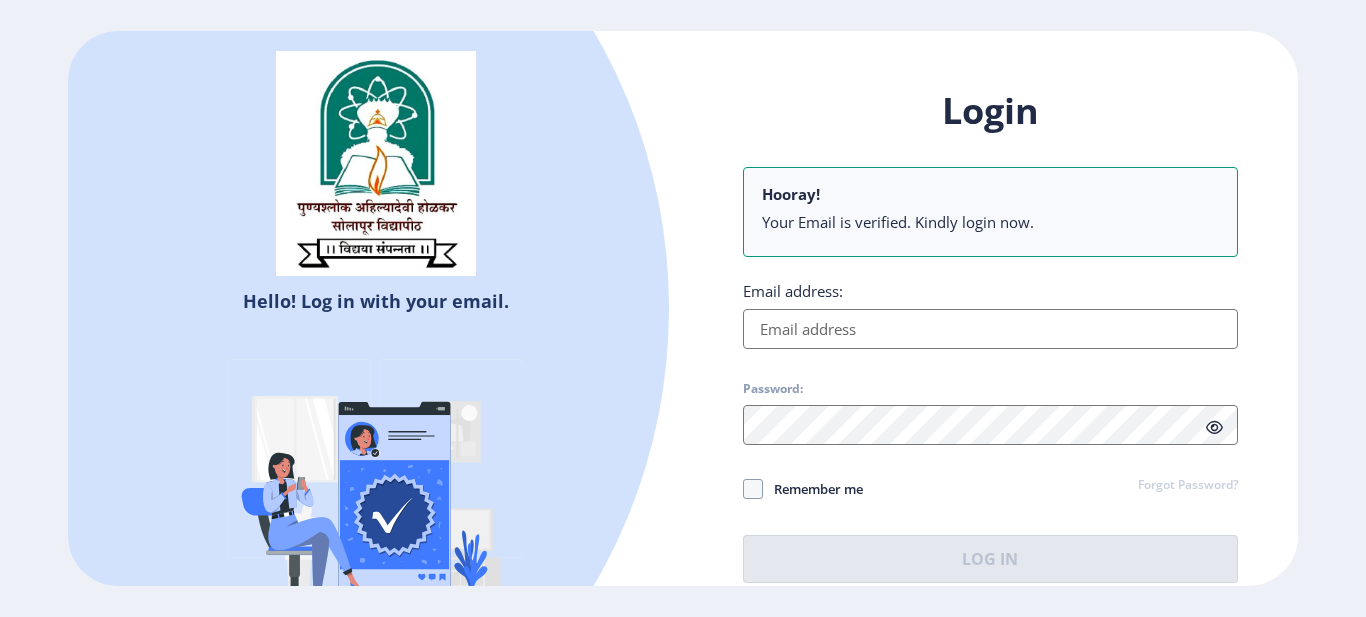 click on "Email address:" at bounding box center [990, 329] 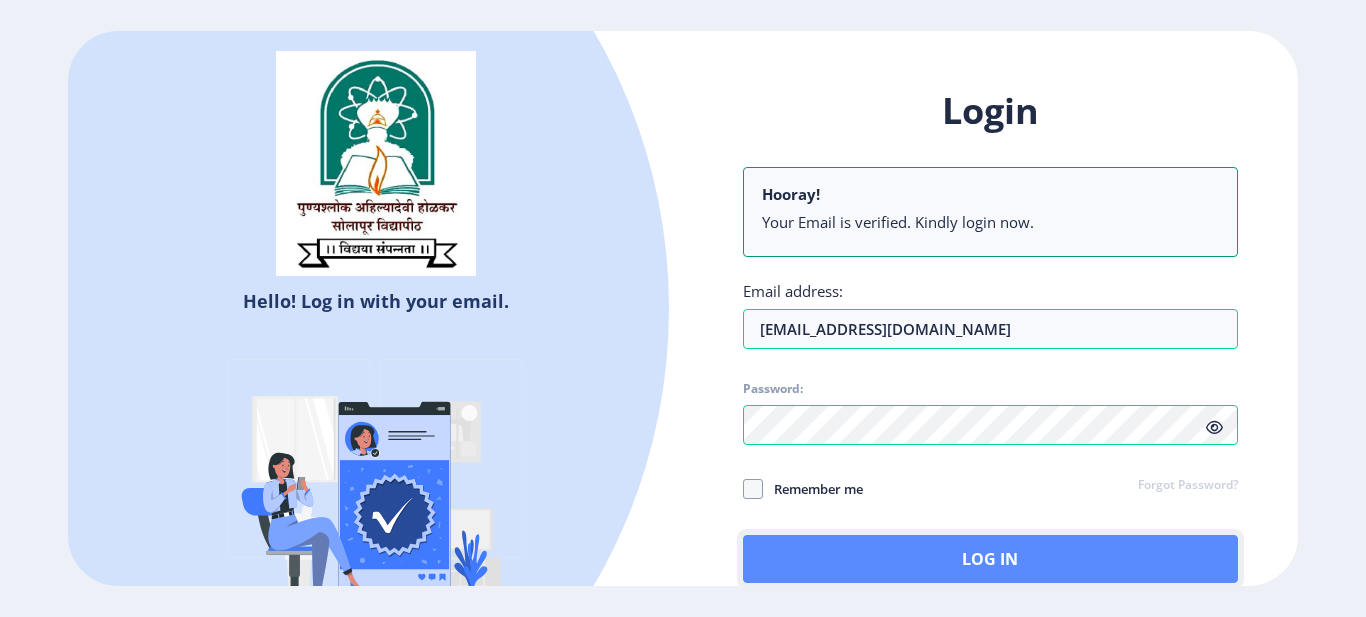 click on "Log In" 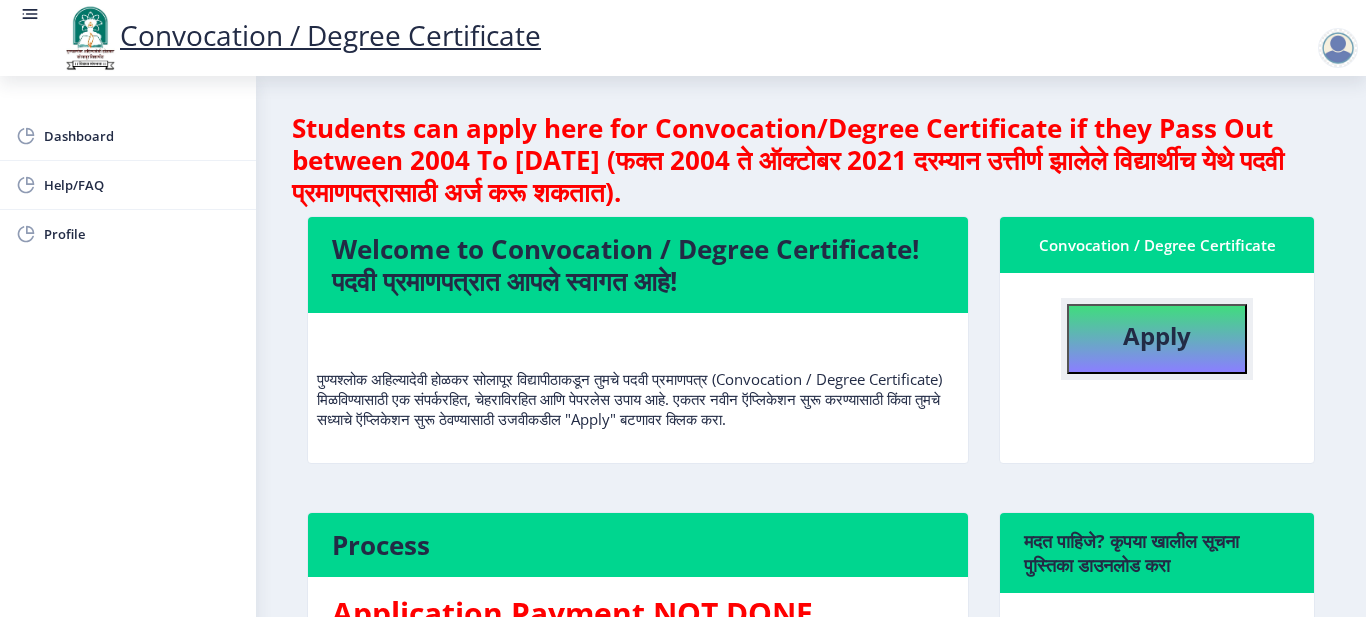 click on "Apply" 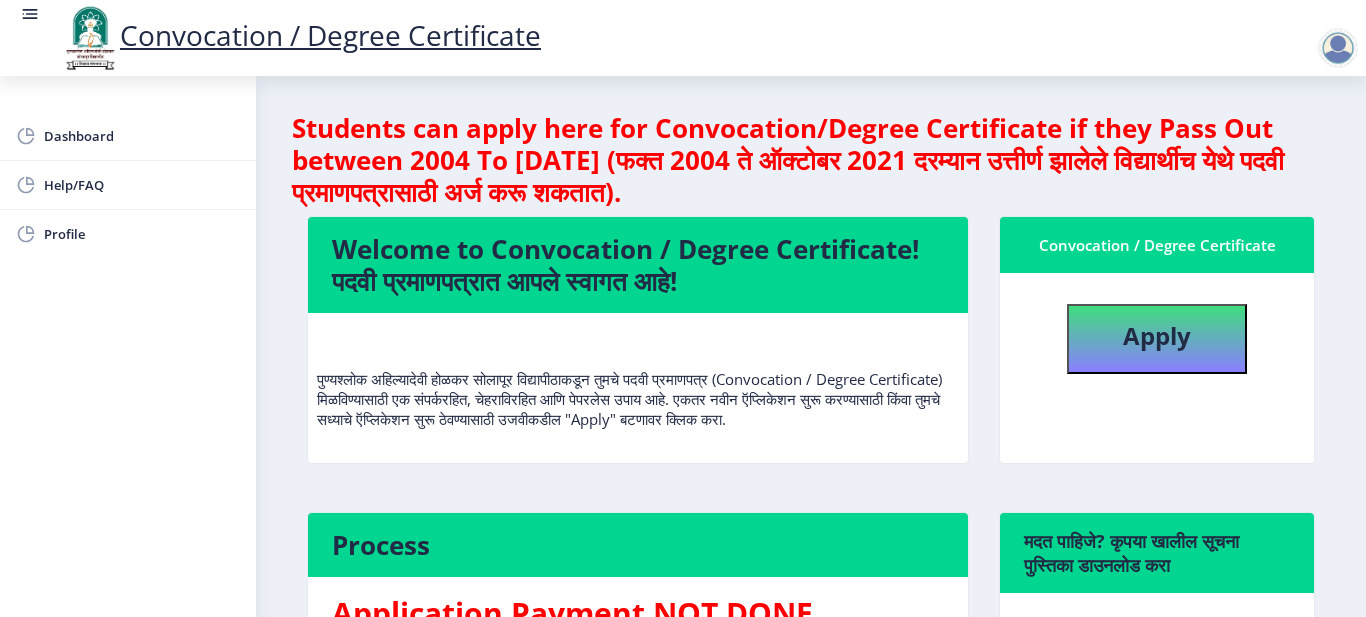 select 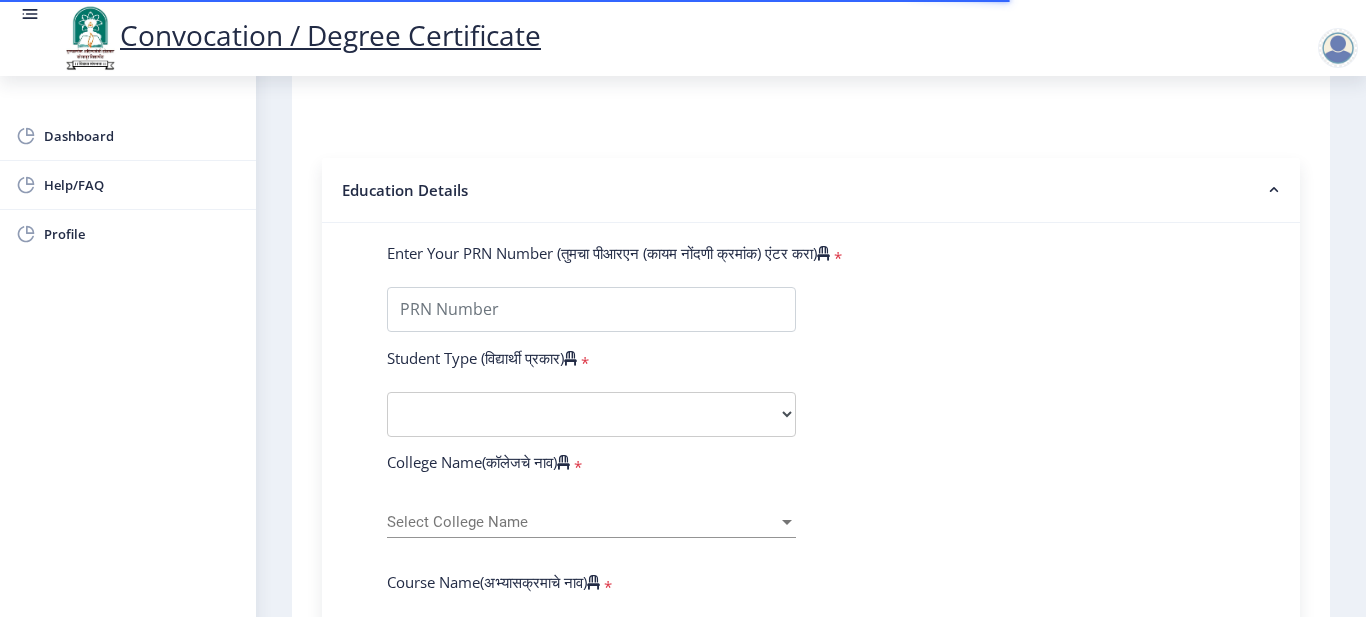 scroll, scrollTop: 400, scrollLeft: 0, axis: vertical 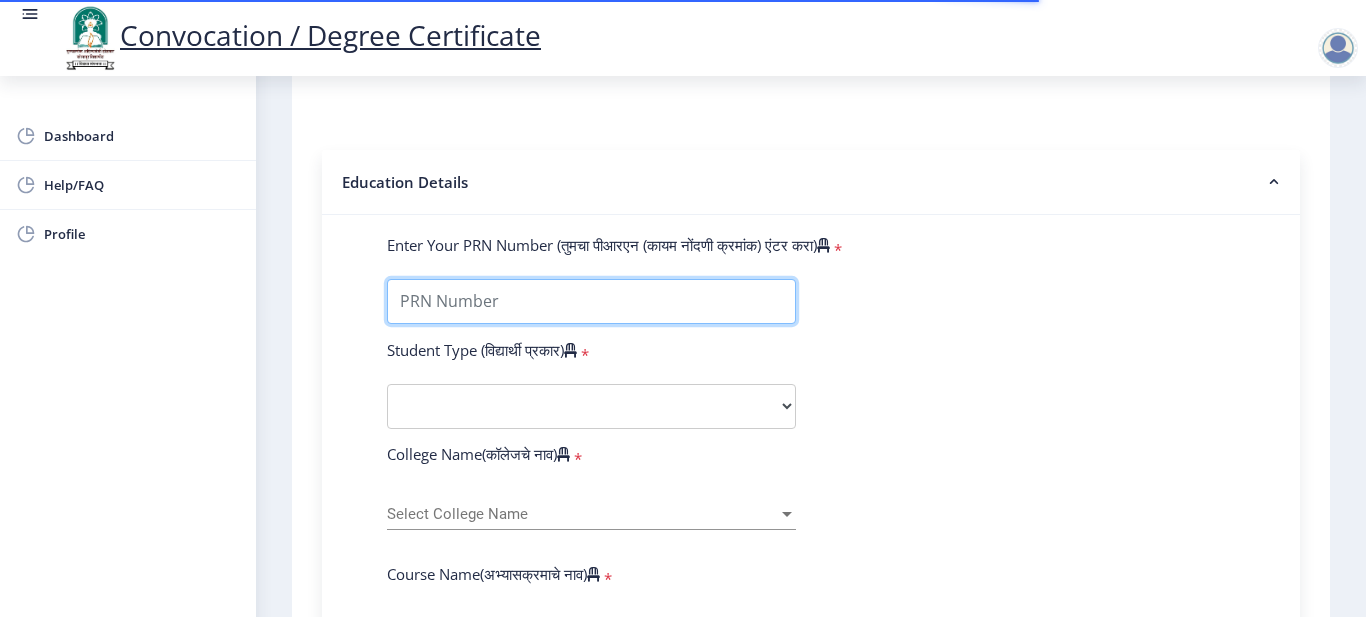 click on "Enter Your PRN Number (तुमचा पीआरएन (कायम नोंदणी क्रमांक) एंटर करा)" at bounding box center [591, 301] 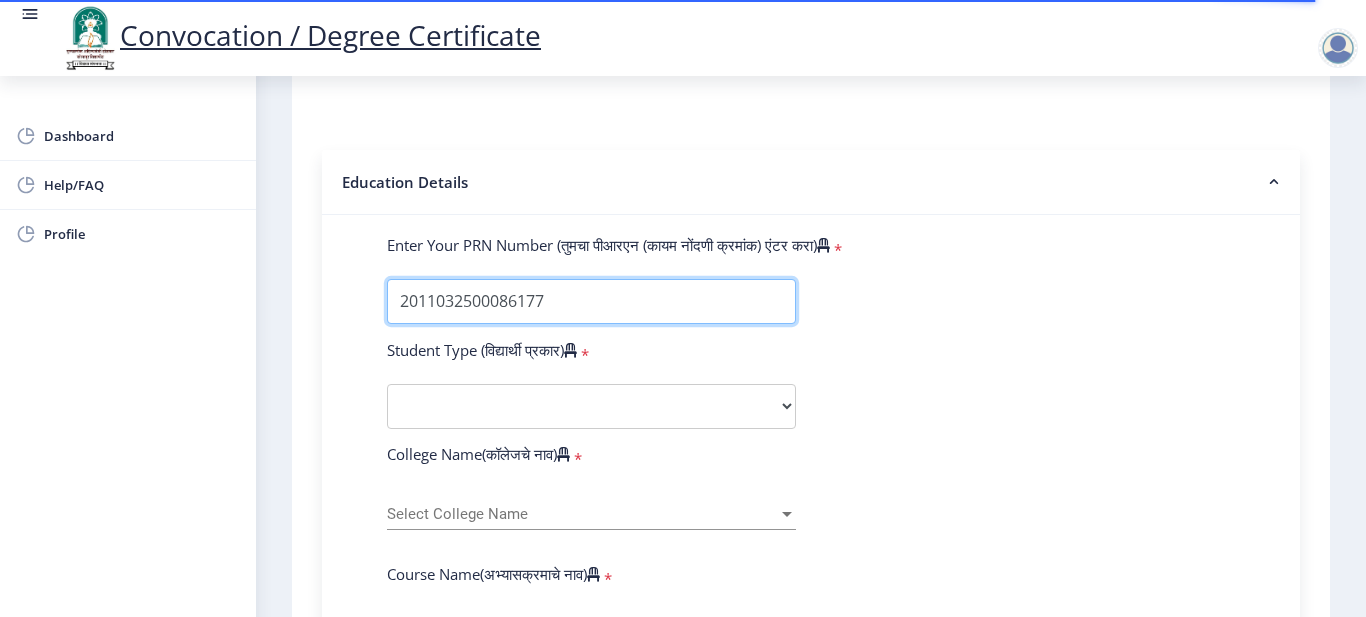 type on "2011032500086177" 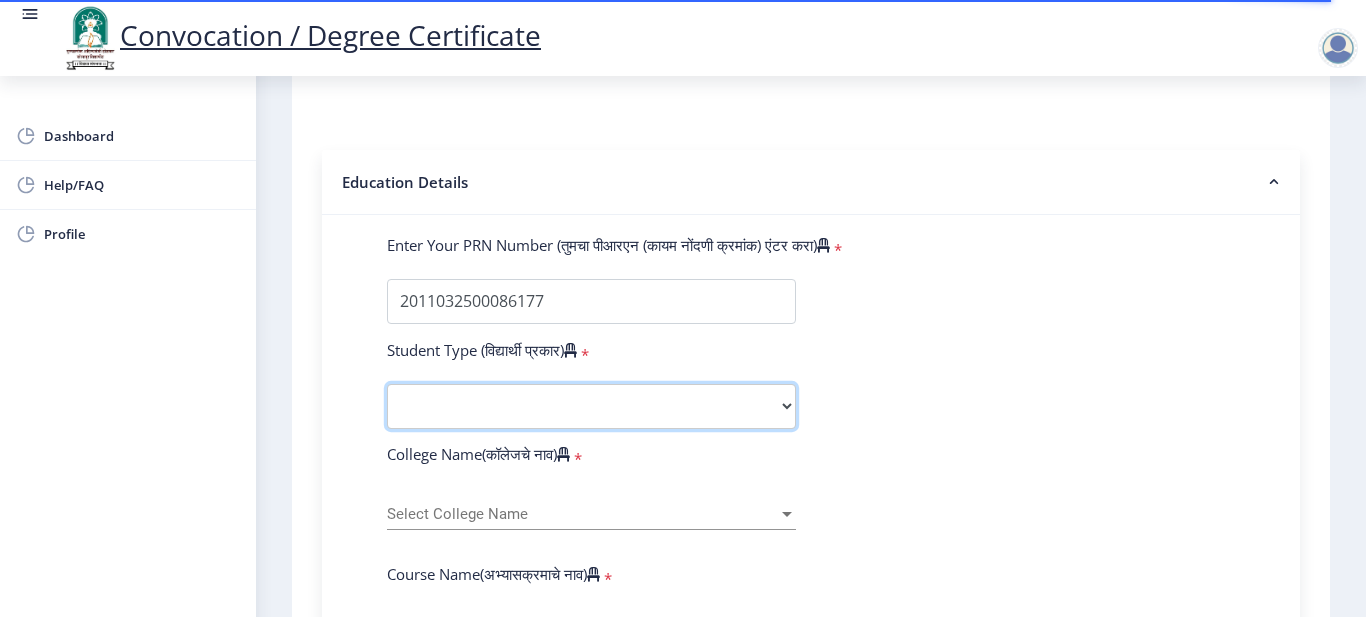 click on "Select Student Type Regular External" at bounding box center (591, 406) 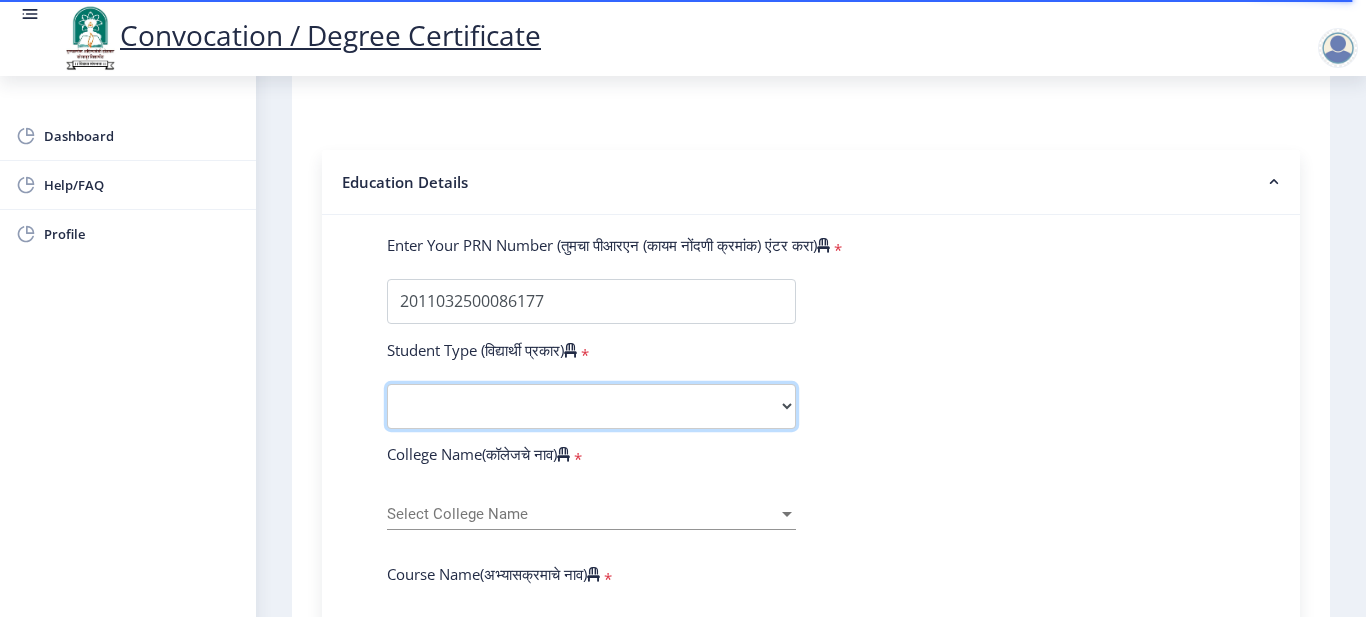 select on "Regular" 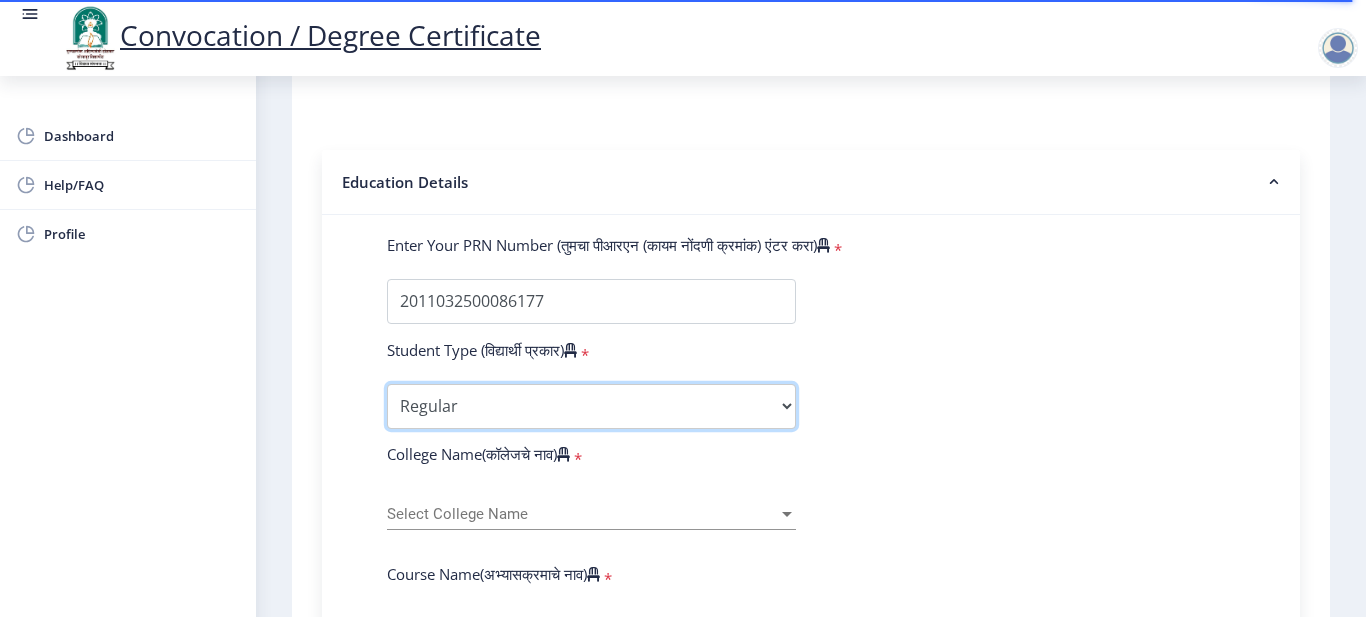 click on "Select Student Type Regular External" at bounding box center [591, 406] 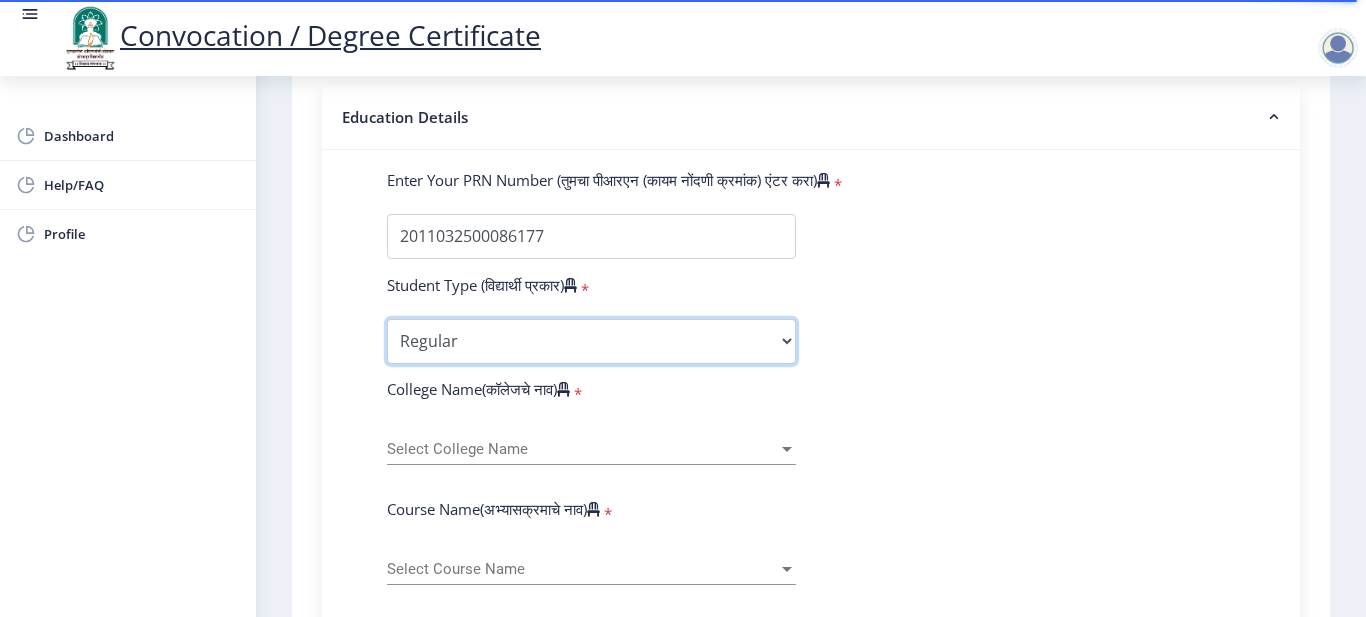 scroll, scrollTop: 500, scrollLeft: 0, axis: vertical 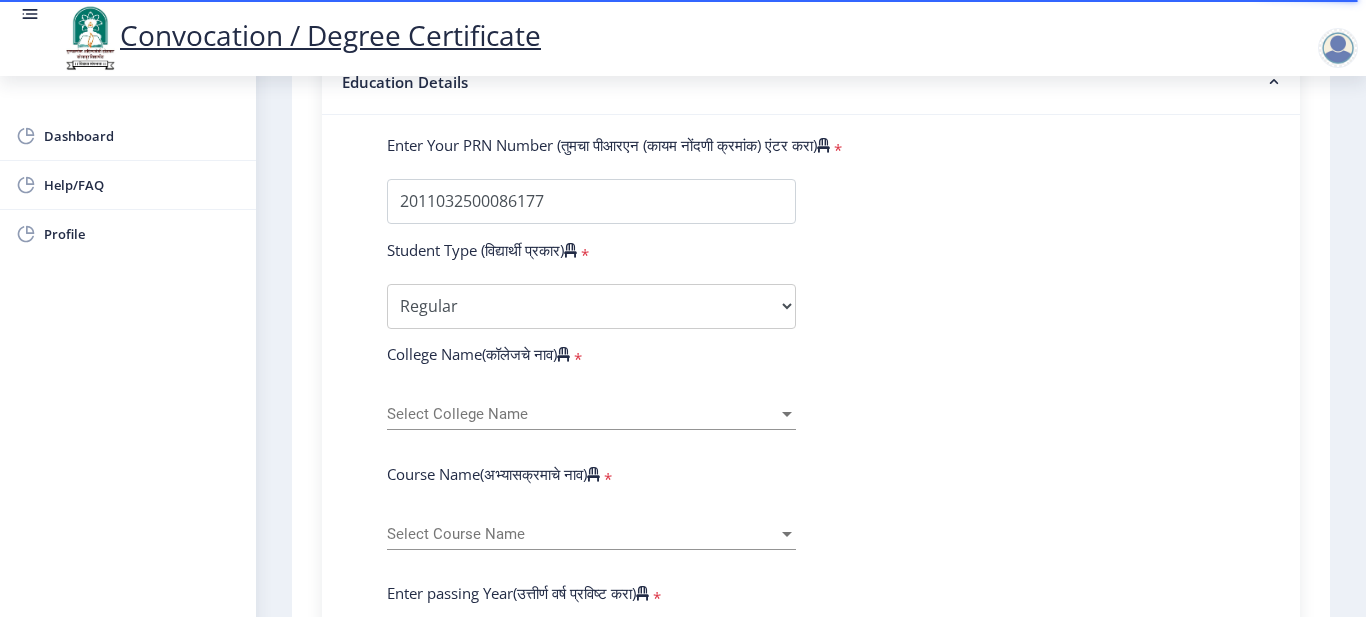 click on "Select College Name" at bounding box center (582, 414) 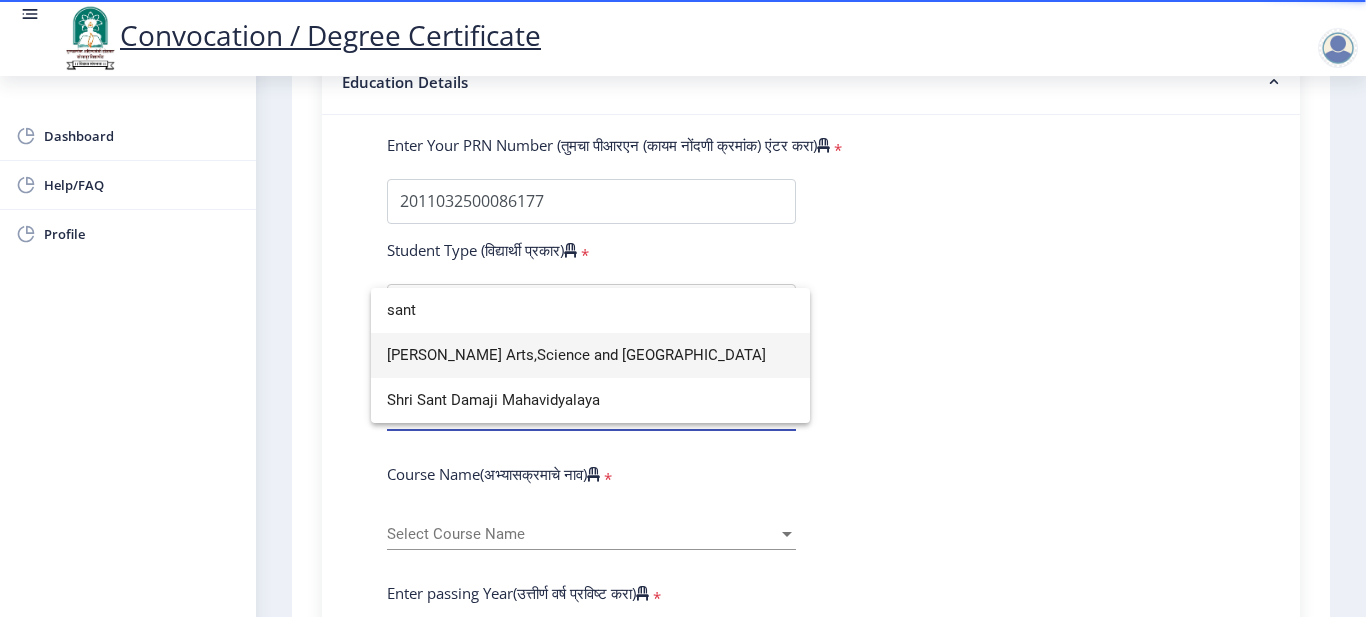 type on "sant" 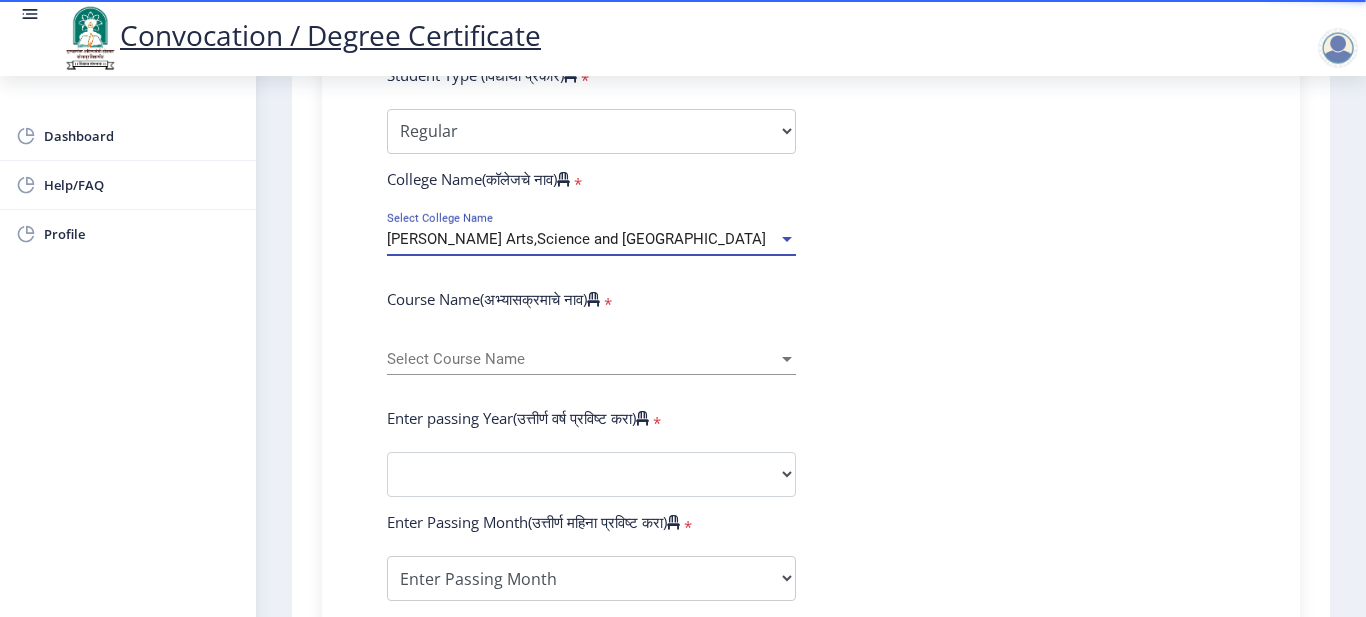 scroll, scrollTop: 700, scrollLeft: 0, axis: vertical 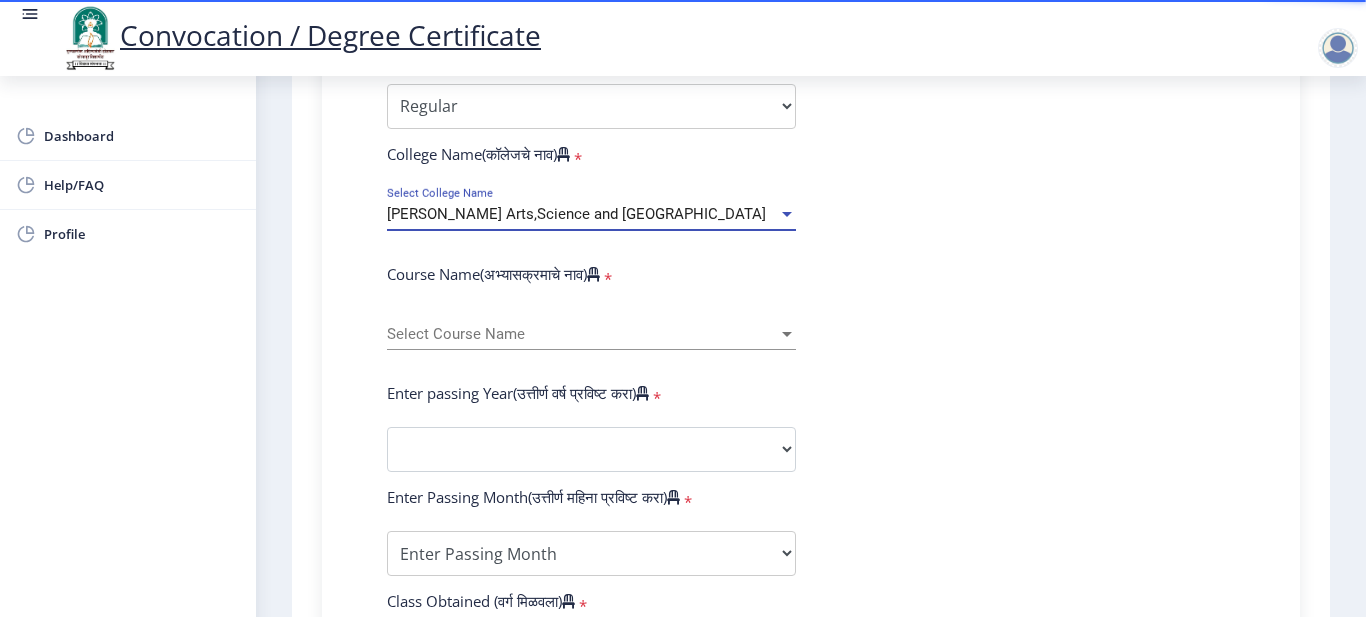 click on "Select Course Name Select Course Name" 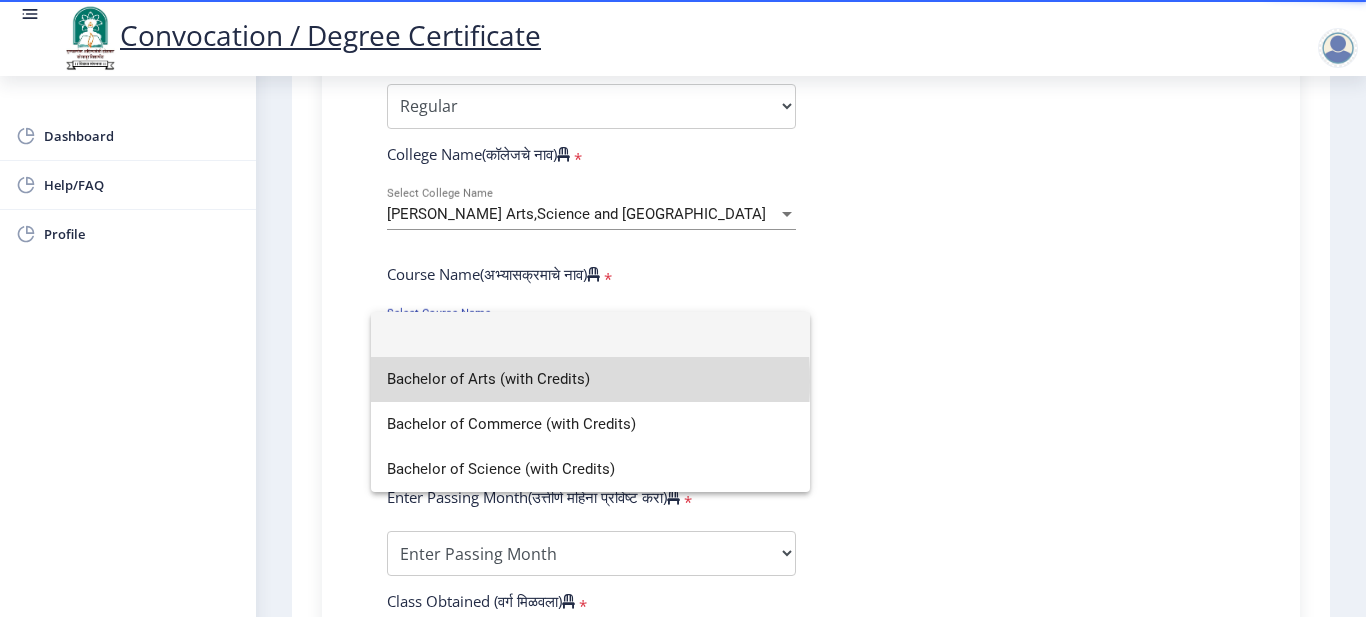 click on "Bachelor of Arts (with Credits)" at bounding box center [590, 379] 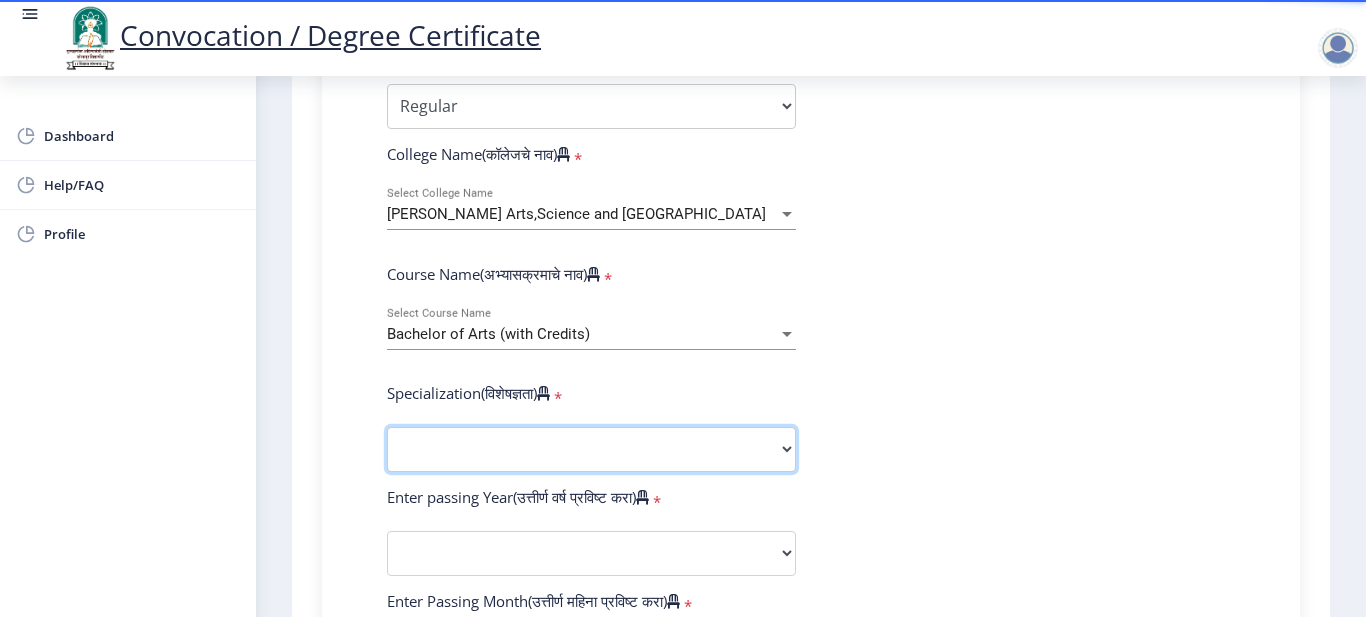 click on "Specialization English Geography Hindi Marathi Music Sanskrit Urdu Ancient Indian History Culture & Archaeology Economics History Physical Education Political Science Psychology Sociology Kannada Philosophy Other" at bounding box center [591, 449] 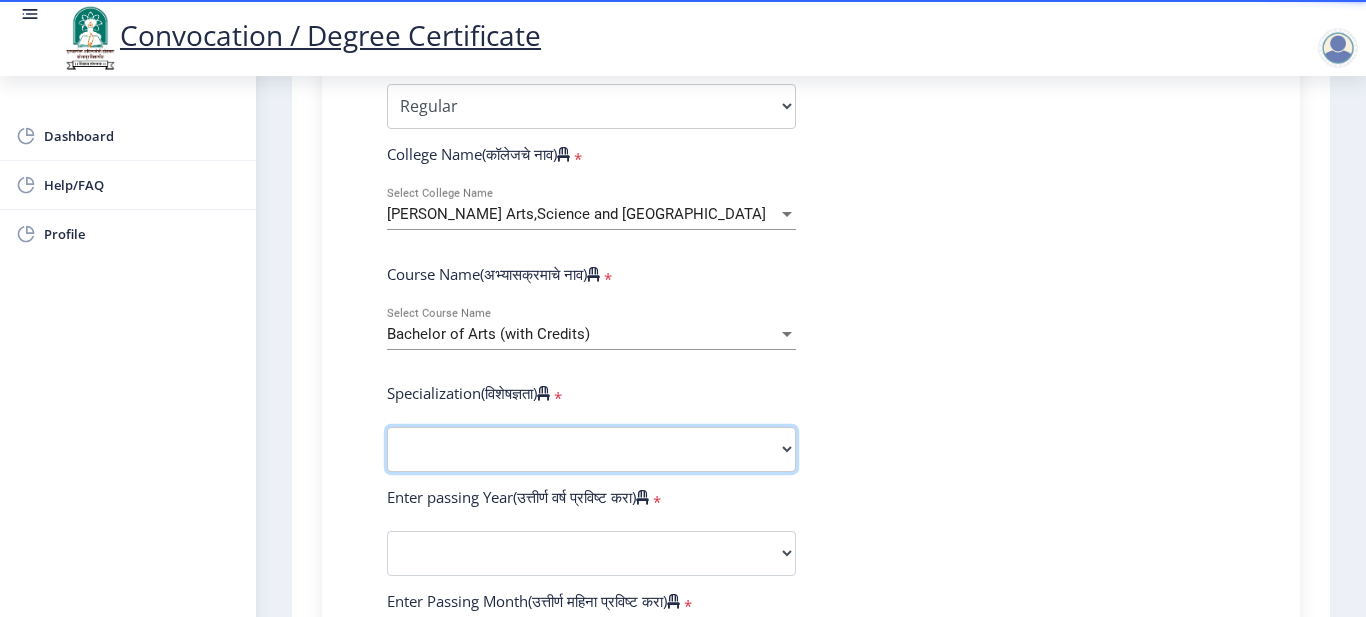 select on "Geography" 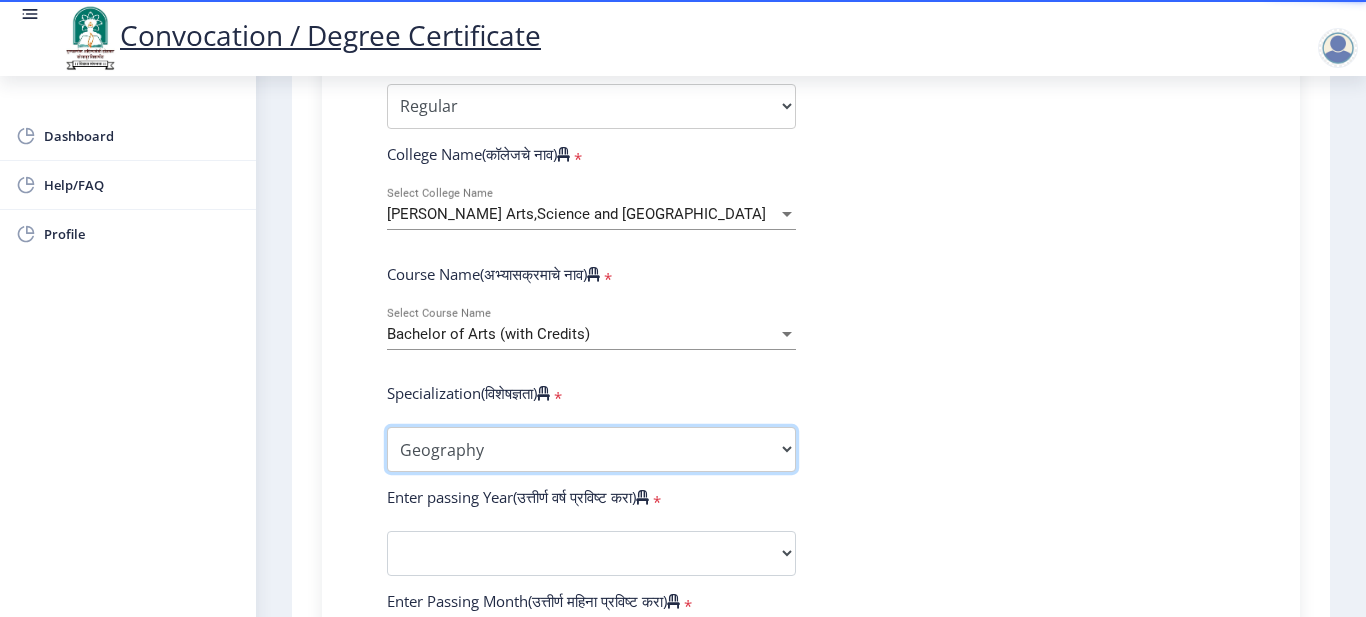 click on "Specialization English Geography Hindi Marathi Music Sanskrit Urdu Ancient Indian History Culture & Archaeology Economics History Physical Education Political Science Psychology Sociology Kannada Philosophy Other" at bounding box center (591, 449) 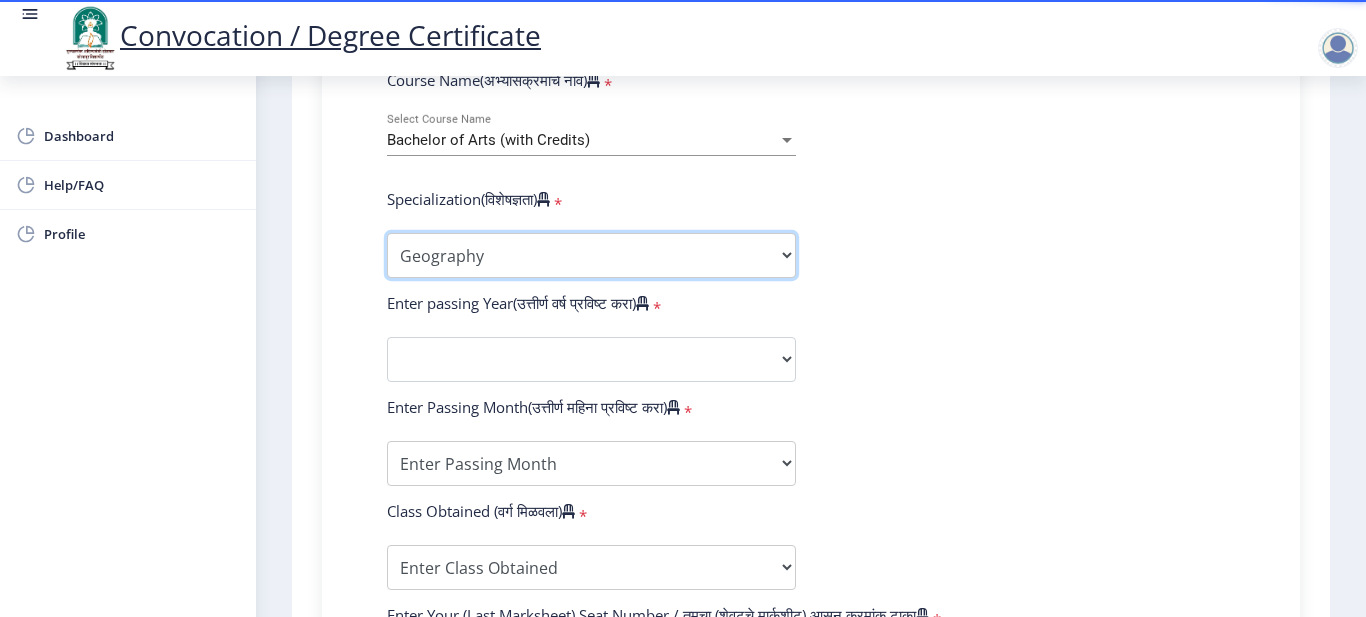 scroll, scrollTop: 900, scrollLeft: 0, axis: vertical 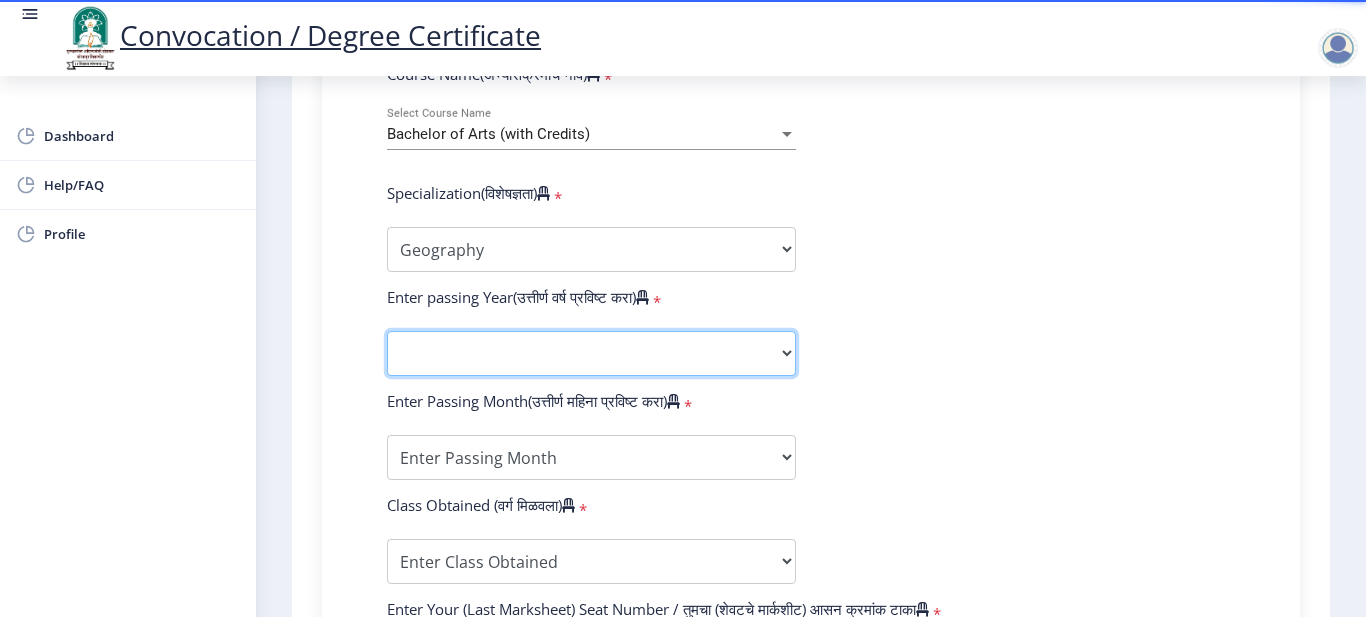 click on "2025   2024   2023   2022   2021   2020   2019   2018   2017   2016   2015   2014   2013   2012   2011   2010   2009   2008   2007   2006   2005   2004   2003   2002   2001   2000   1999   1998   1997   1996   1995   1994   1993   1992   1991   1990   1989   1988   1987   1986   1985   1984   1983   1982   1981   1980   1979   1978   1977   1976" 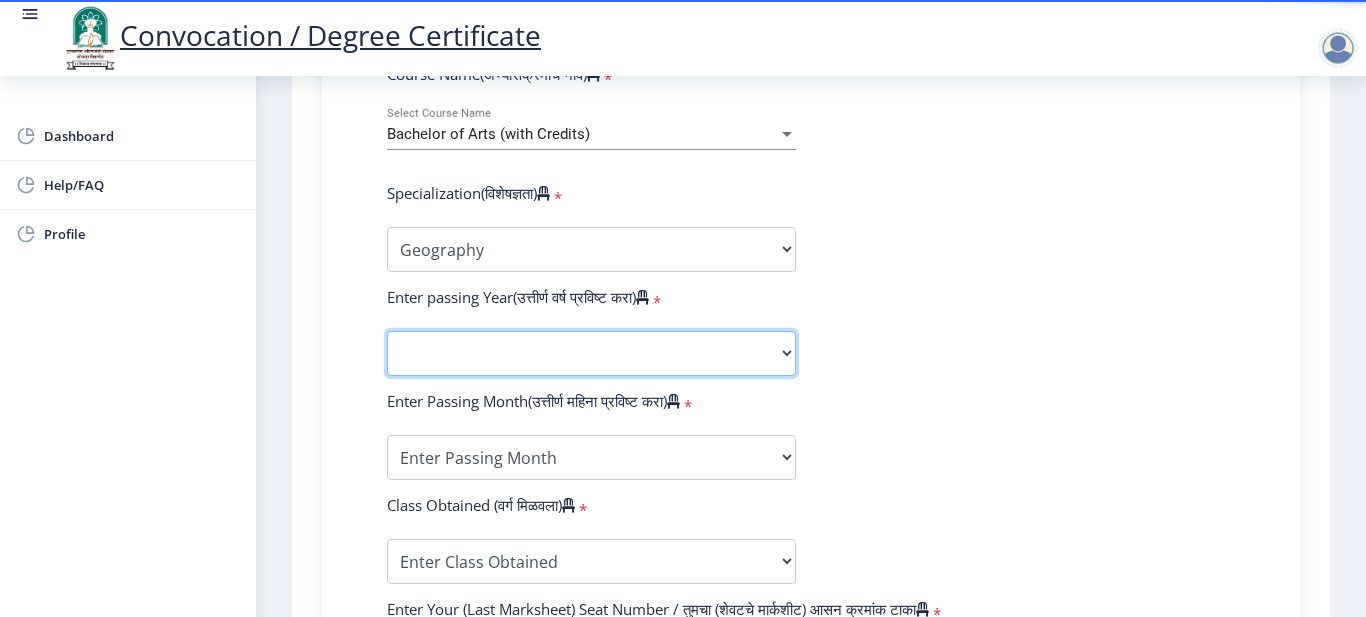 select on "2017" 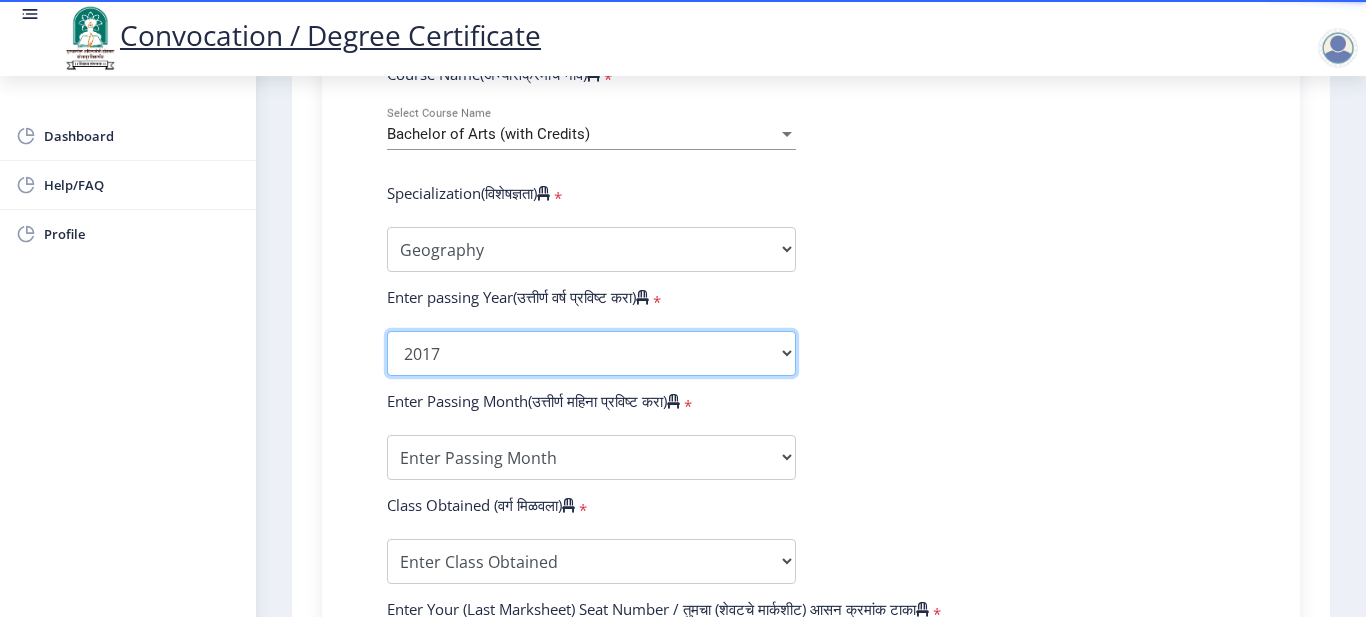 click on "2025   2024   2023   2022   2021   2020   2019   2018   2017   2016   2015   2014   2013   2012   2011   2010   2009   2008   2007   2006   2005   2004   2003   2002   2001   2000   1999   1998   1997   1996   1995   1994   1993   1992   1991   1990   1989   1988   1987   1986   1985   1984   1983   1982   1981   1980   1979   1978   1977   1976" 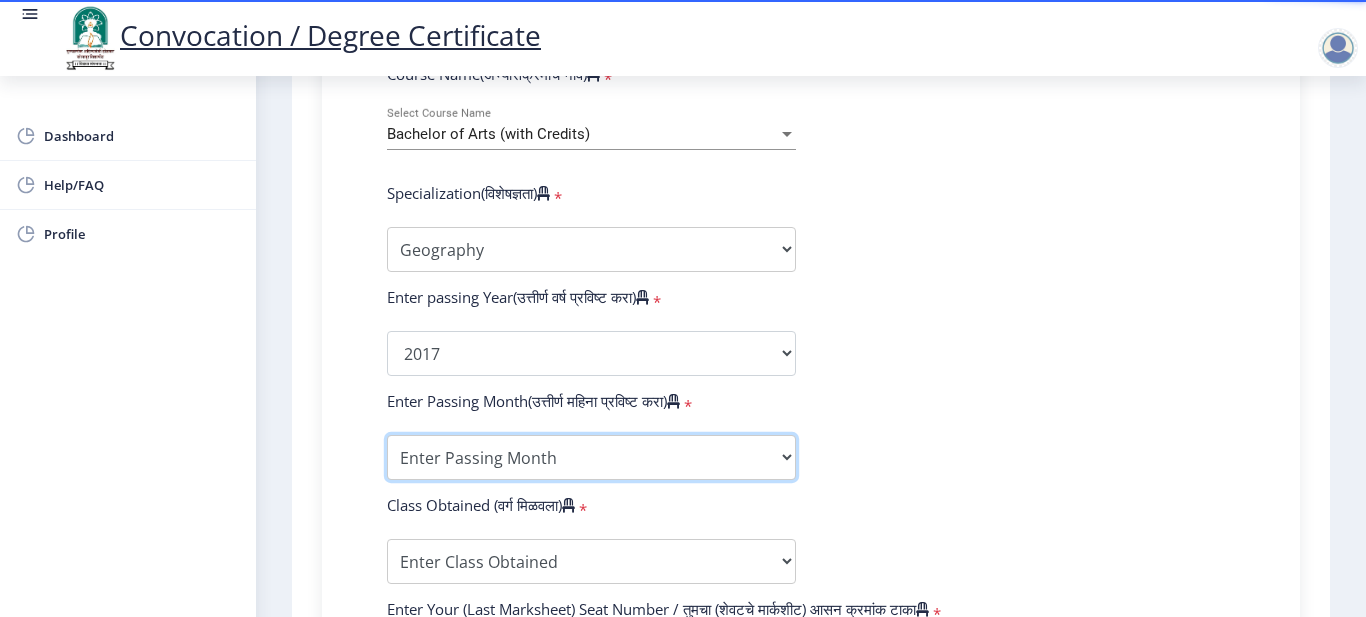 click on "Enter Passing Month March April May October November December" at bounding box center [591, 457] 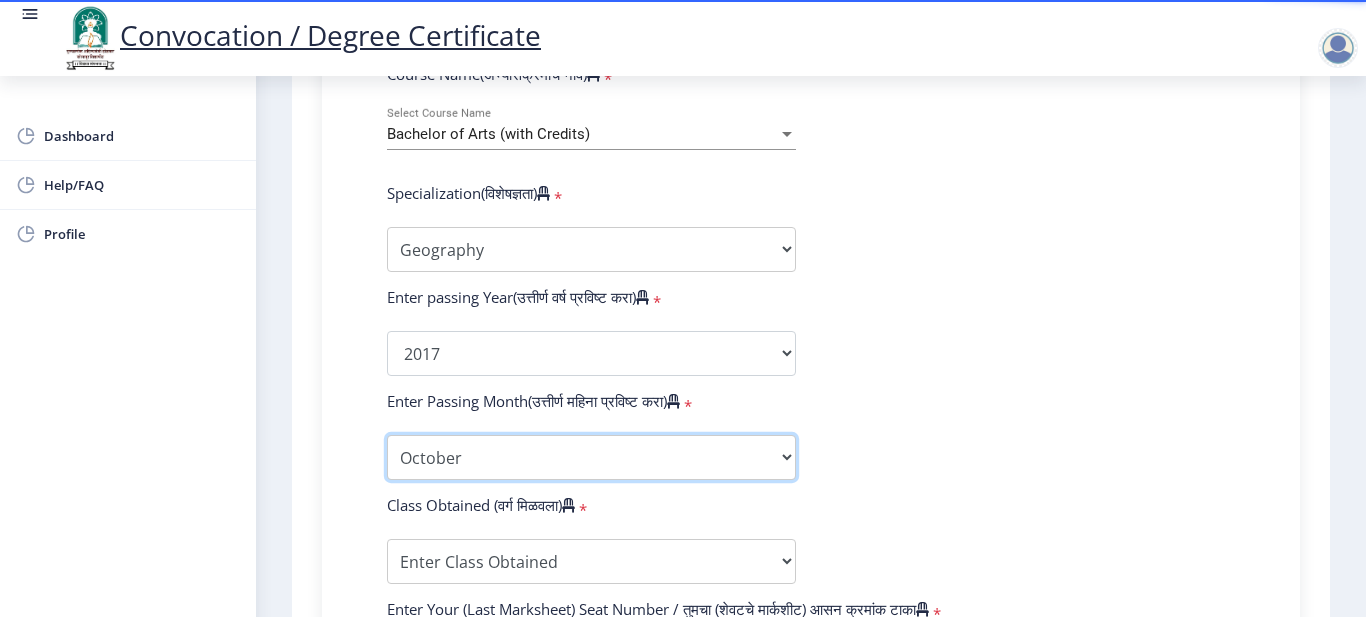 click on "Enter Passing Month March April May October November December" at bounding box center (591, 457) 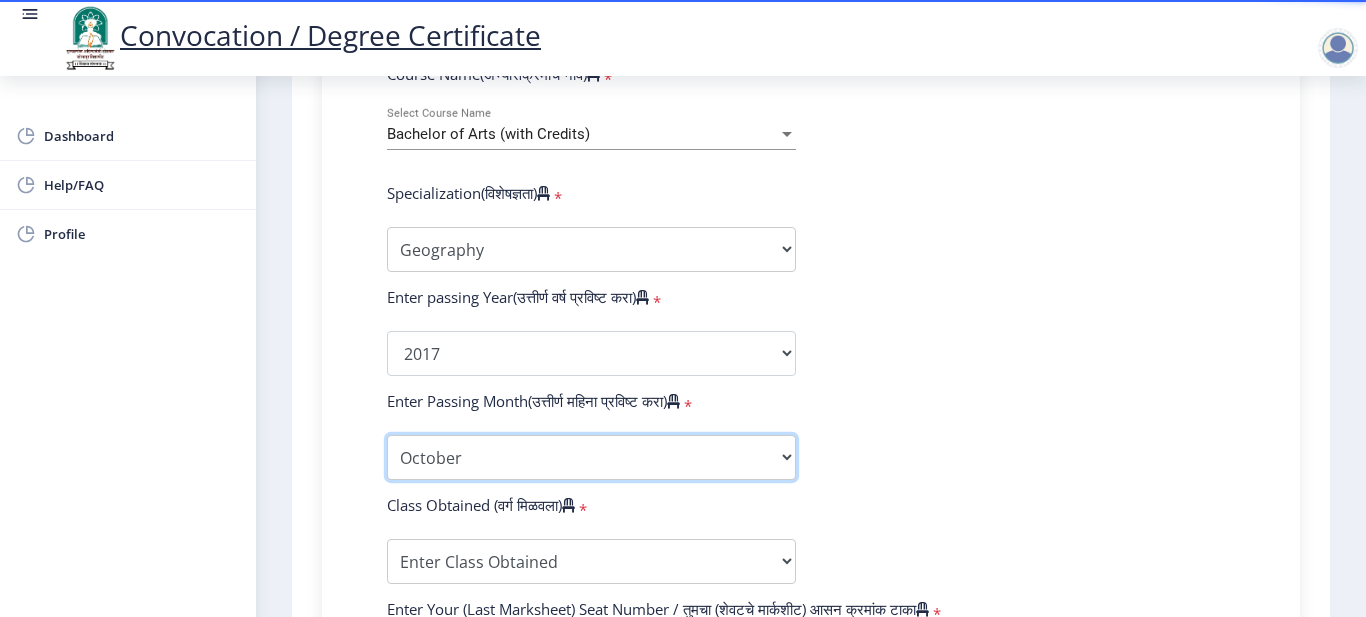 scroll, scrollTop: 1100, scrollLeft: 0, axis: vertical 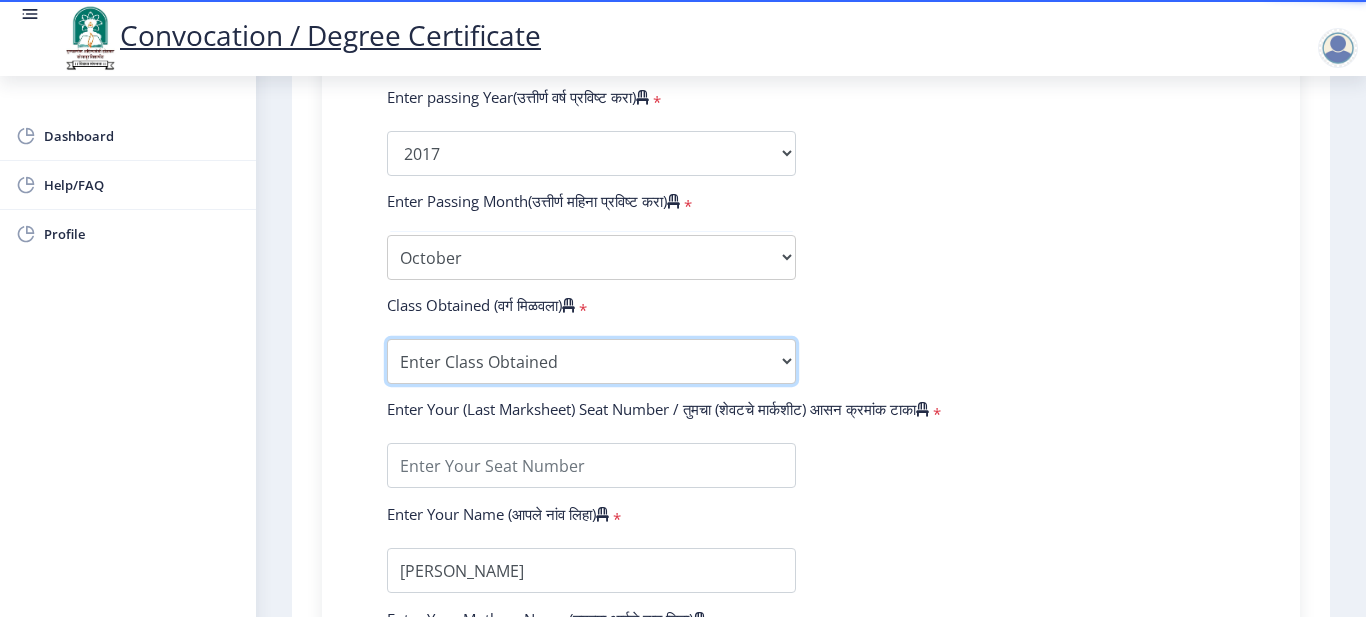 click on "Enter Class Obtained FIRST CLASS WITH DISTINCTION FIRST CLASS HIGHER SECOND CLASS SECOND CLASS PASS CLASS Grade O Grade A+ Grade A Grade B+ Grade B Grade C+ Grade C Grade D Grade E" at bounding box center [591, 361] 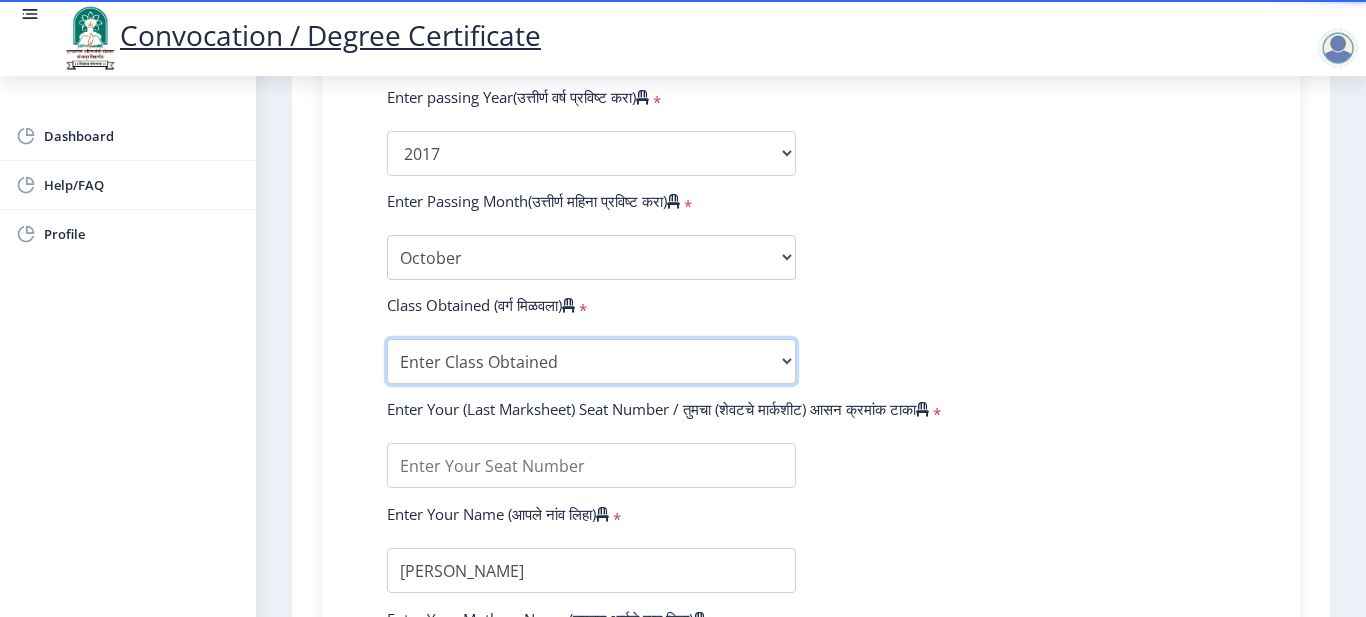 select on "PASS CLASS" 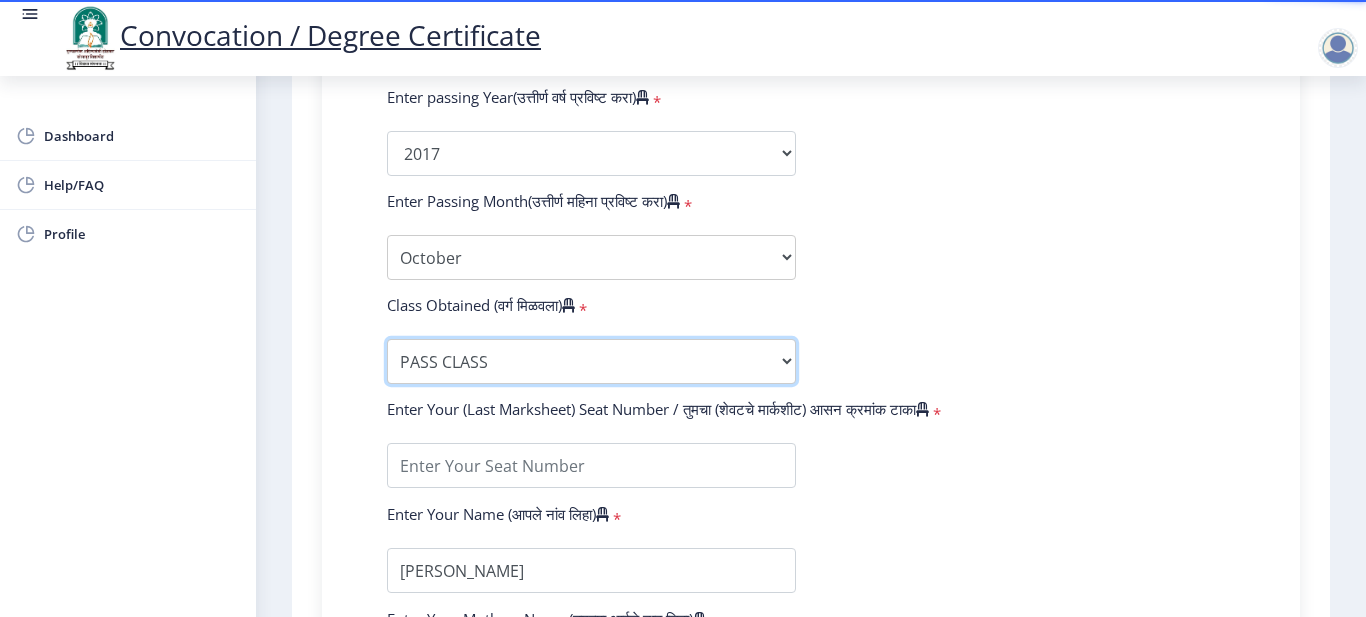 click on "Enter Class Obtained FIRST CLASS WITH DISTINCTION FIRST CLASS HIGHER SECOND CLASS SECOND CLASS PASS CLASS Grade O Grade A+ Grade A Grade B+ Grade B Grade C+ Grade C Grade D Grade E" at bounding box center (591, 361) 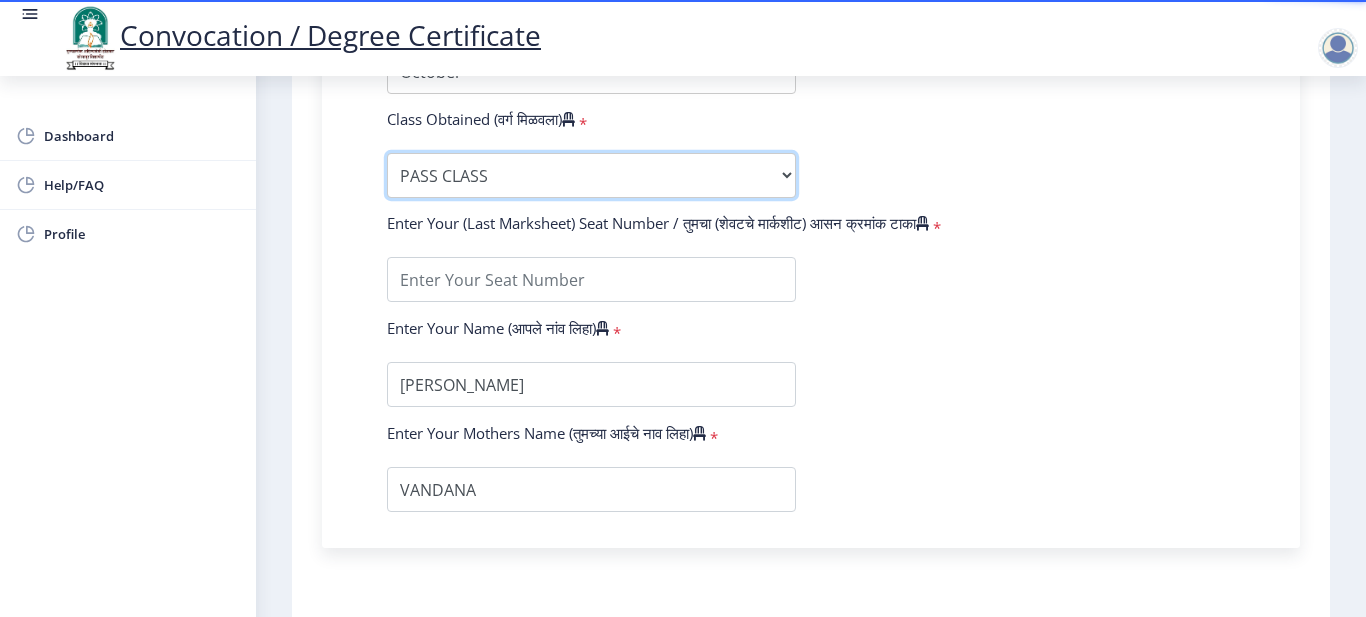 scroll, scrollTop: 1300, scrollLeft: 0, axis: vertical 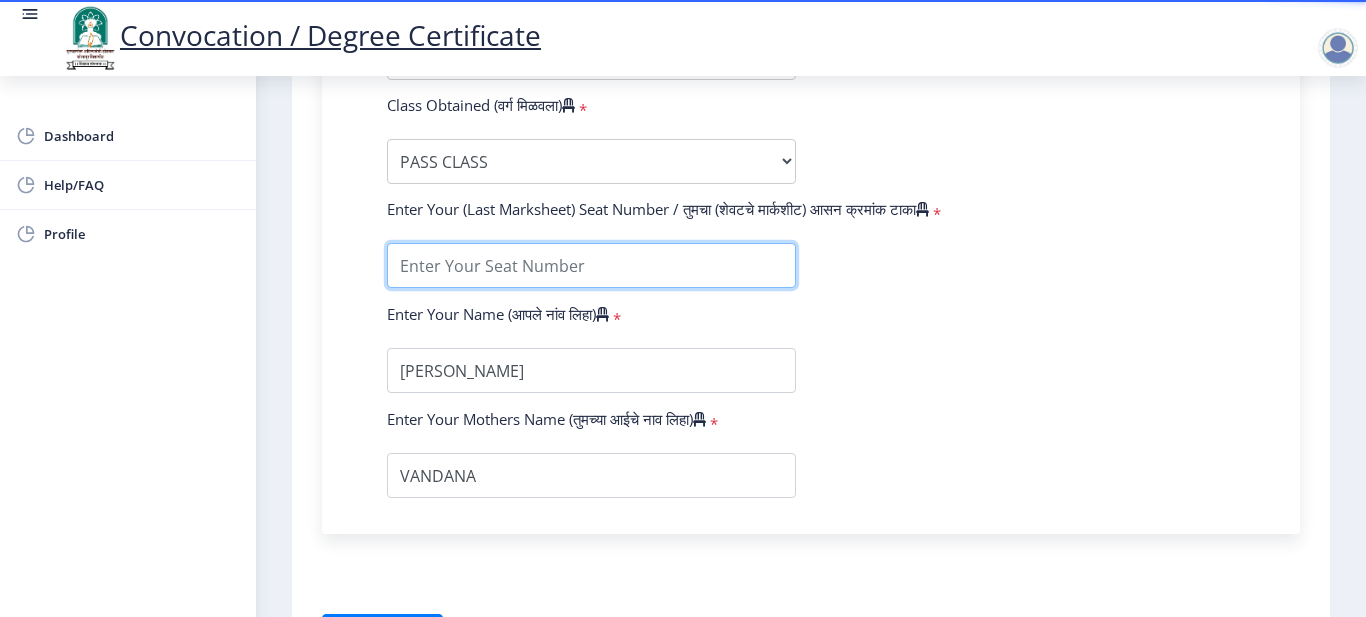 click at bounding box center (591, 265) 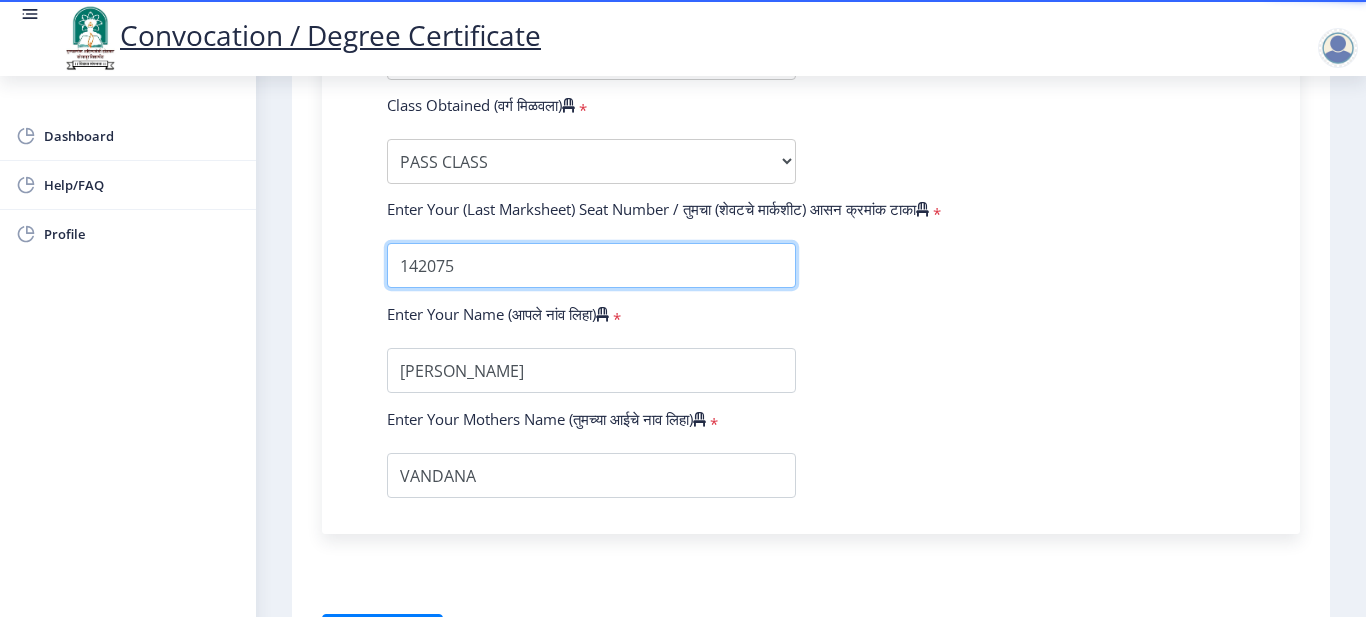 type on "142075" 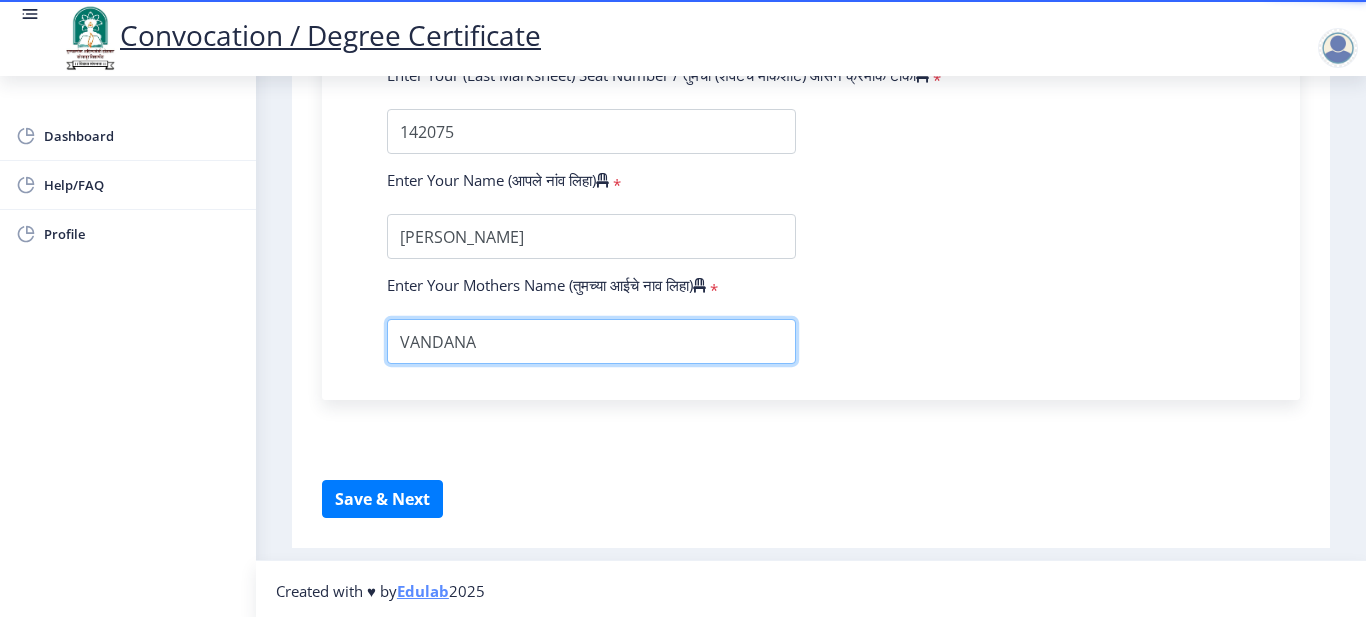 scroll, scrollTop: 1438, scrollLeft: 0, axis: vertical 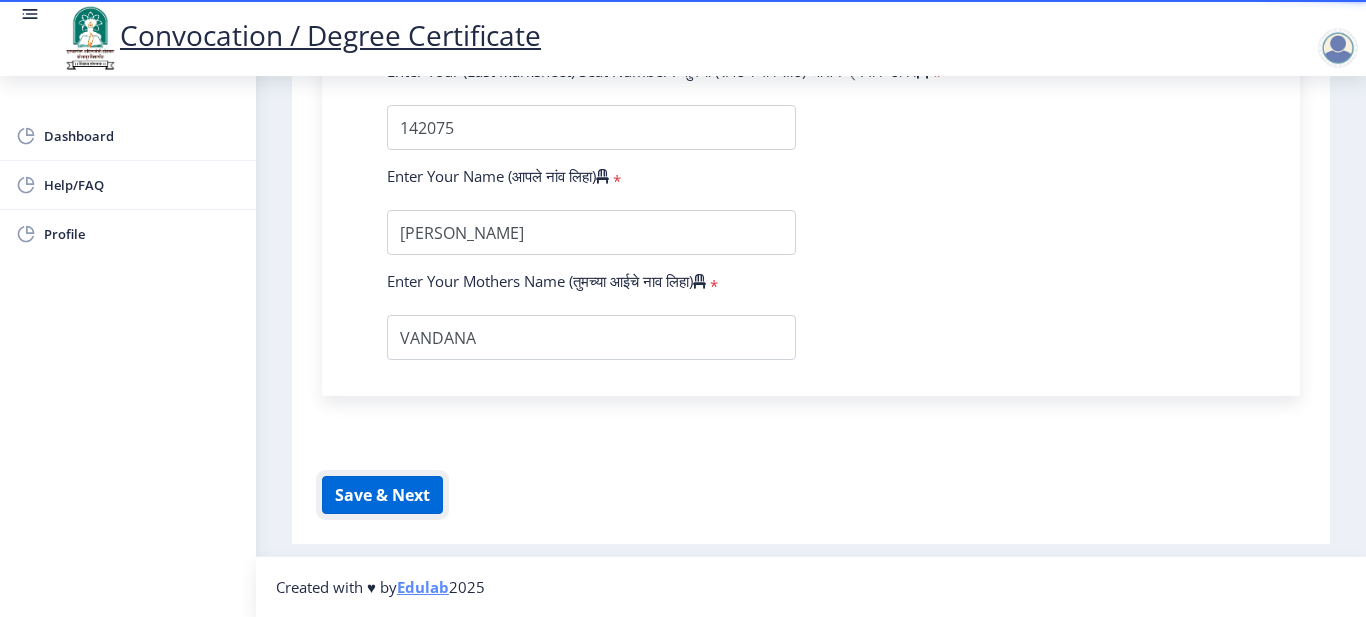 click on "Save & Next" 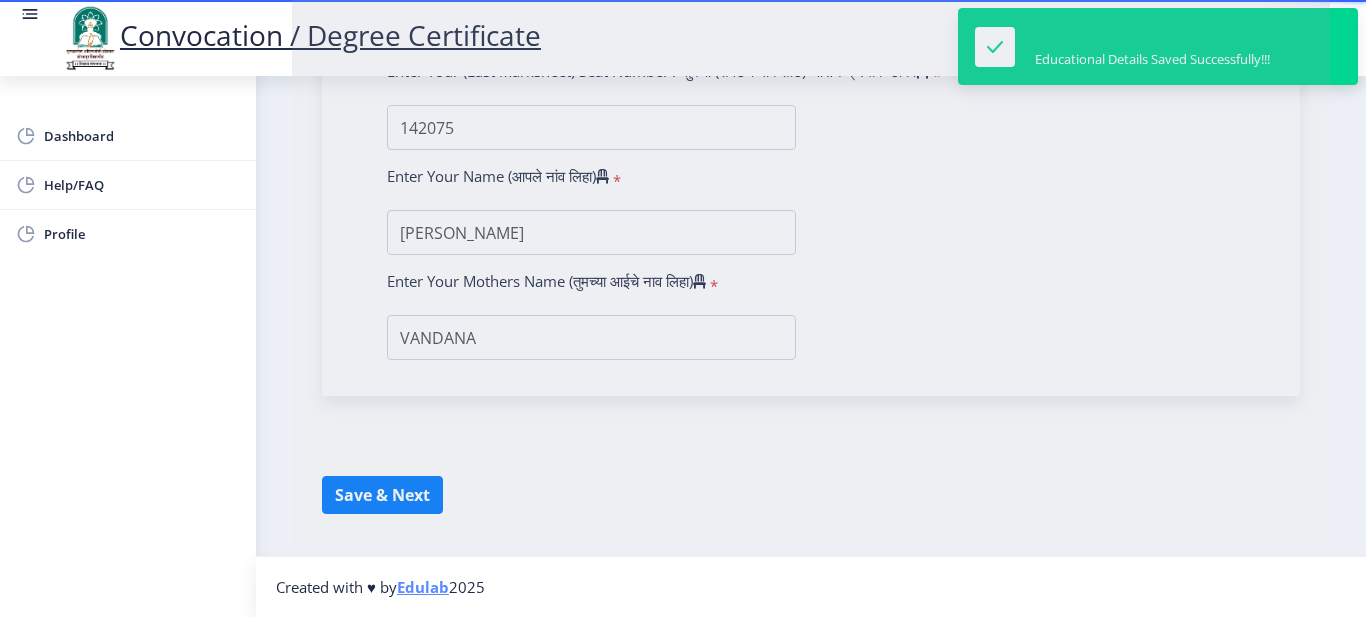 select 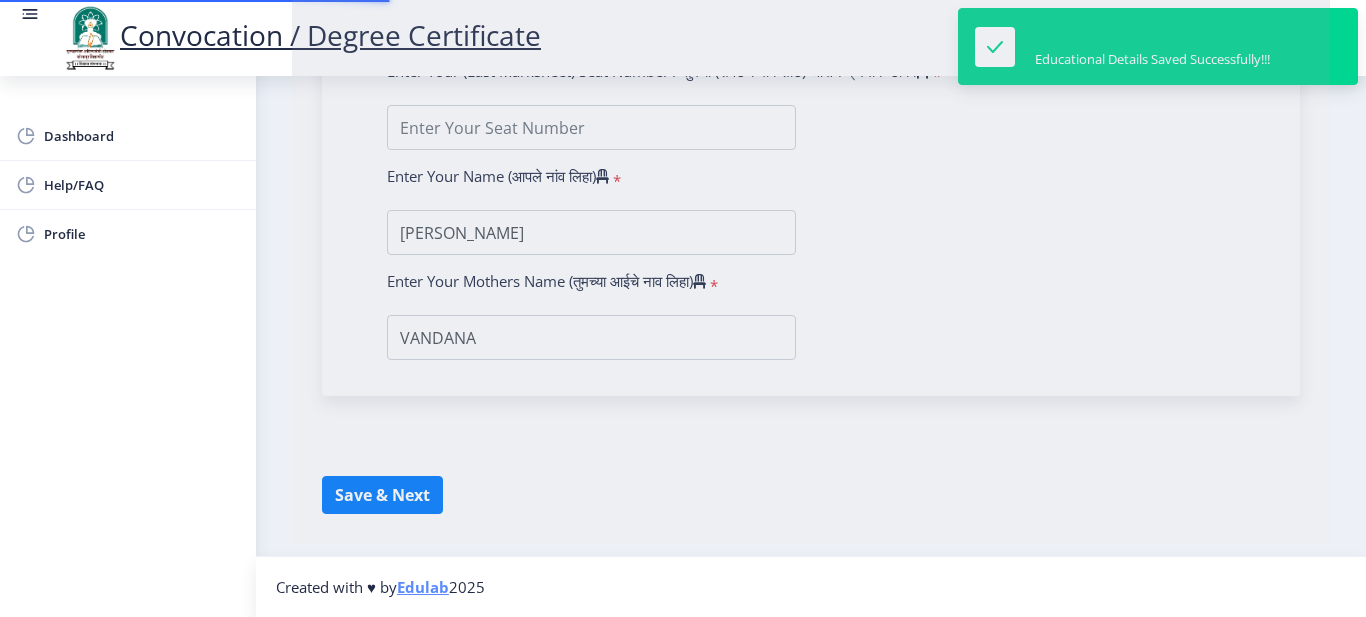 scroll, scrollTop: 0, scrollLeft: 0, axis: both 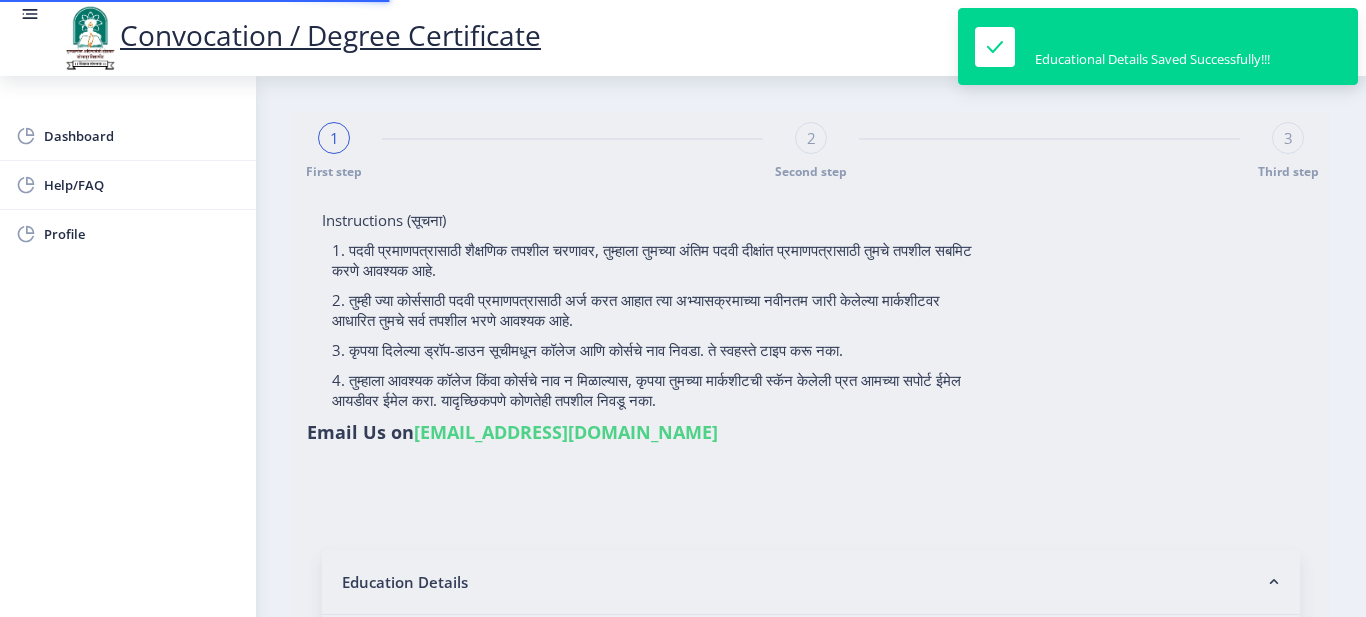 type on "2011032500086177" 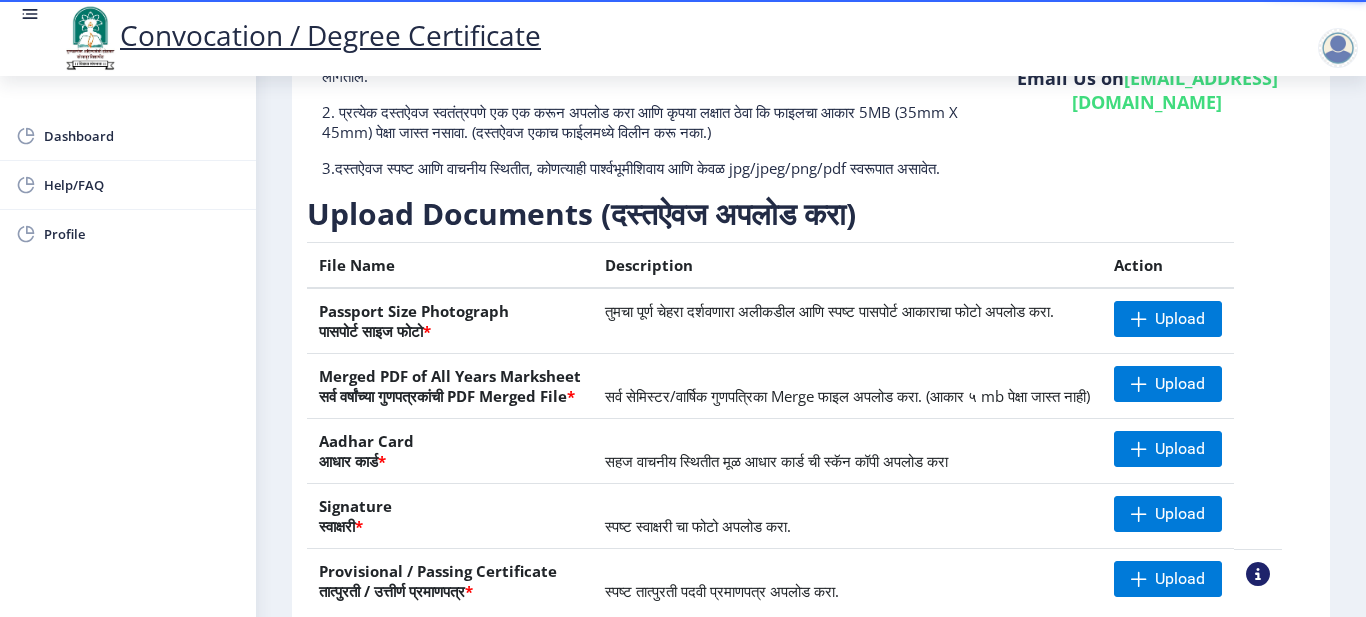 scroll, scrollTop: 300, scrollLeft: 0, axis: vertical 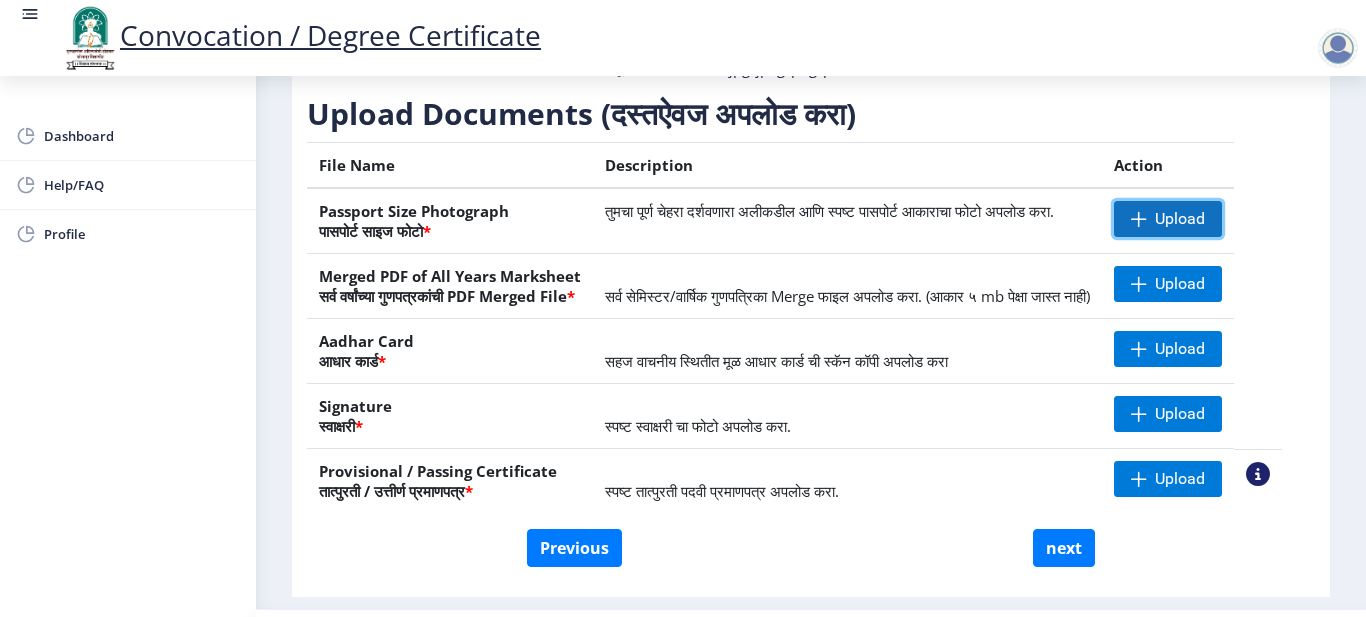 click on "Upload" 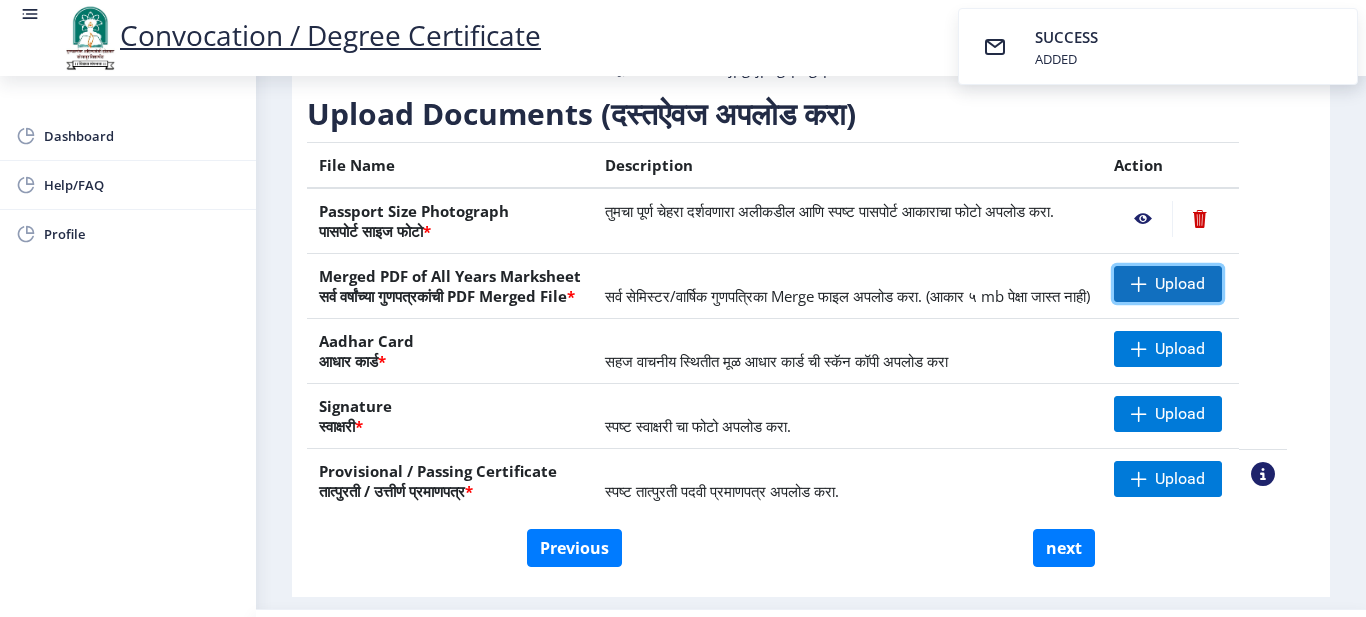 click on "Upload" 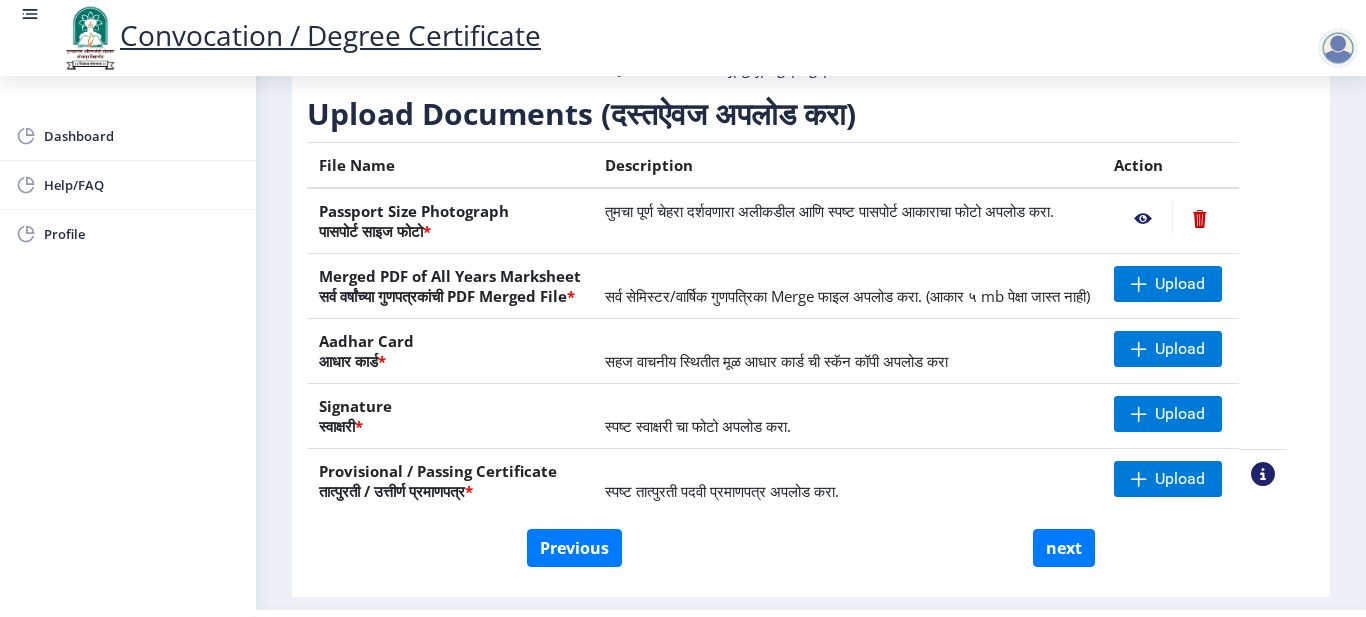 click on "Aadhar Card  आधार कार्ड  *" 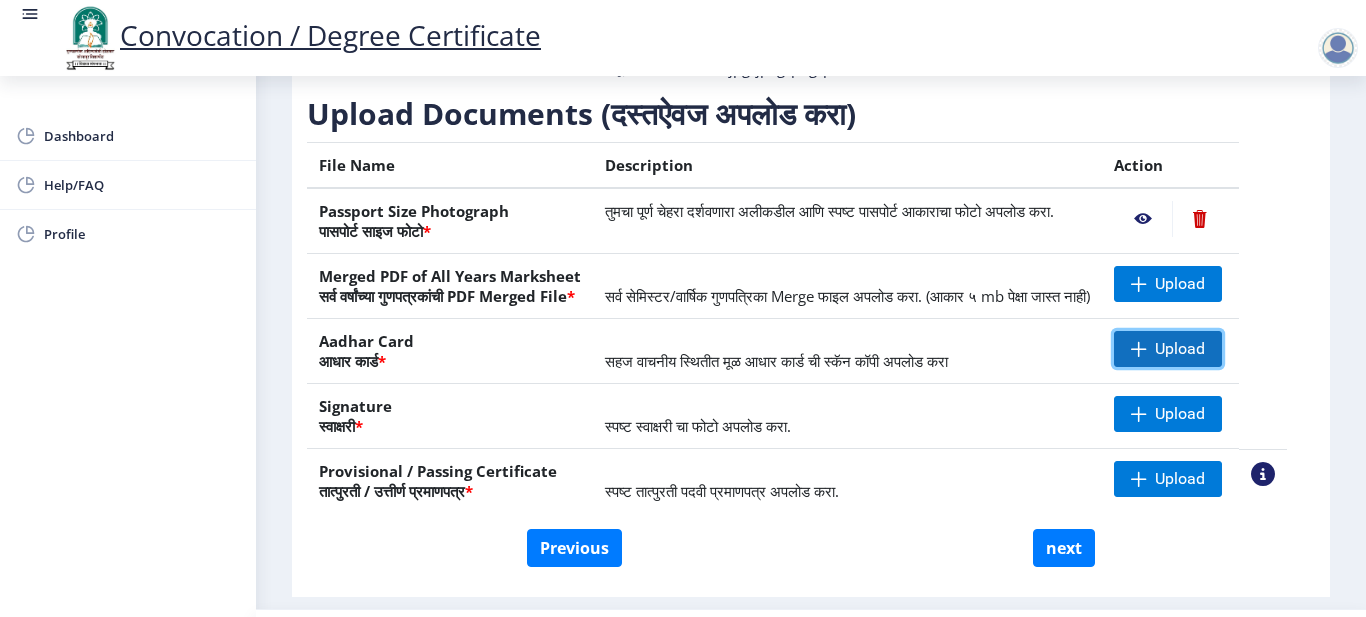 click on "Upload" 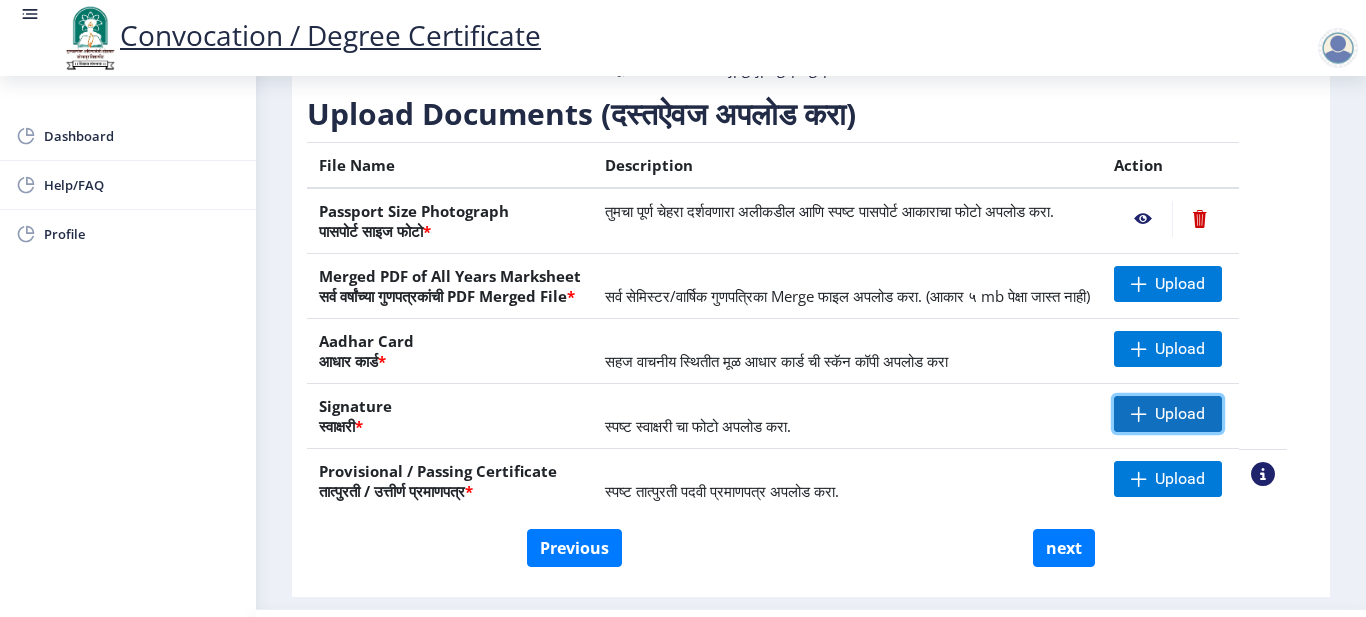 click on "Upload" 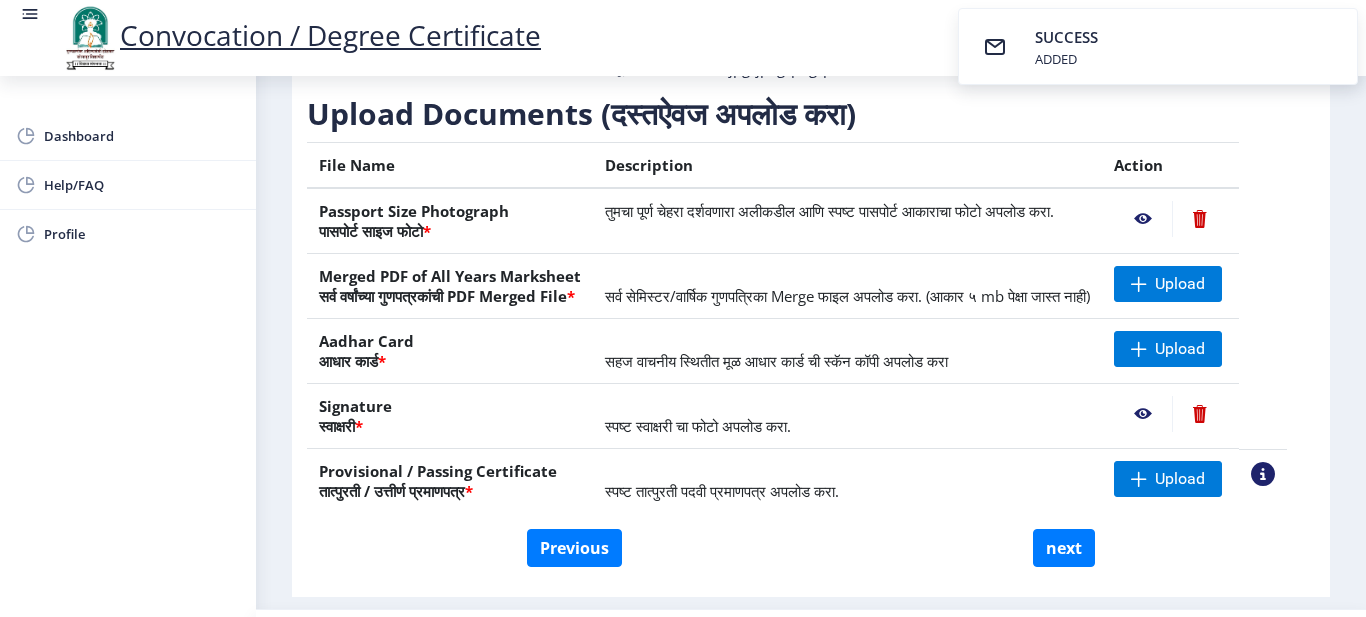 scroll, scrollTop: 393, scrollLeft: 0, axis: vertical 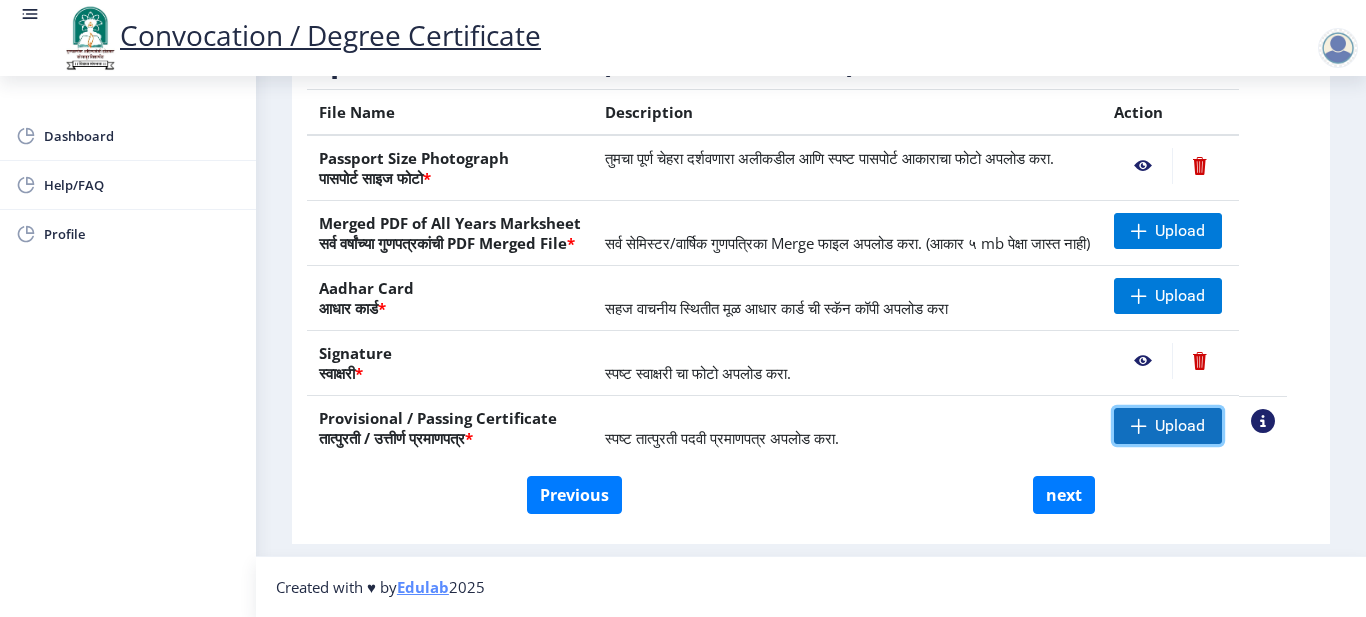 click on "Upload" 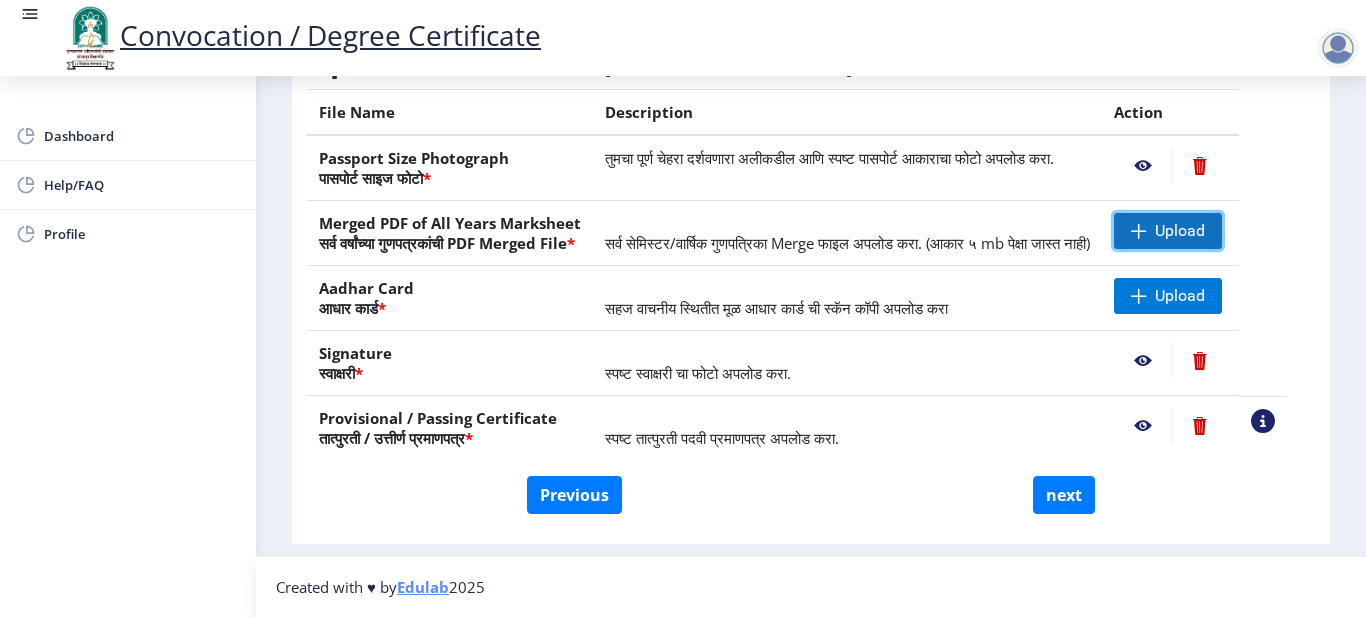 click on "Upload" 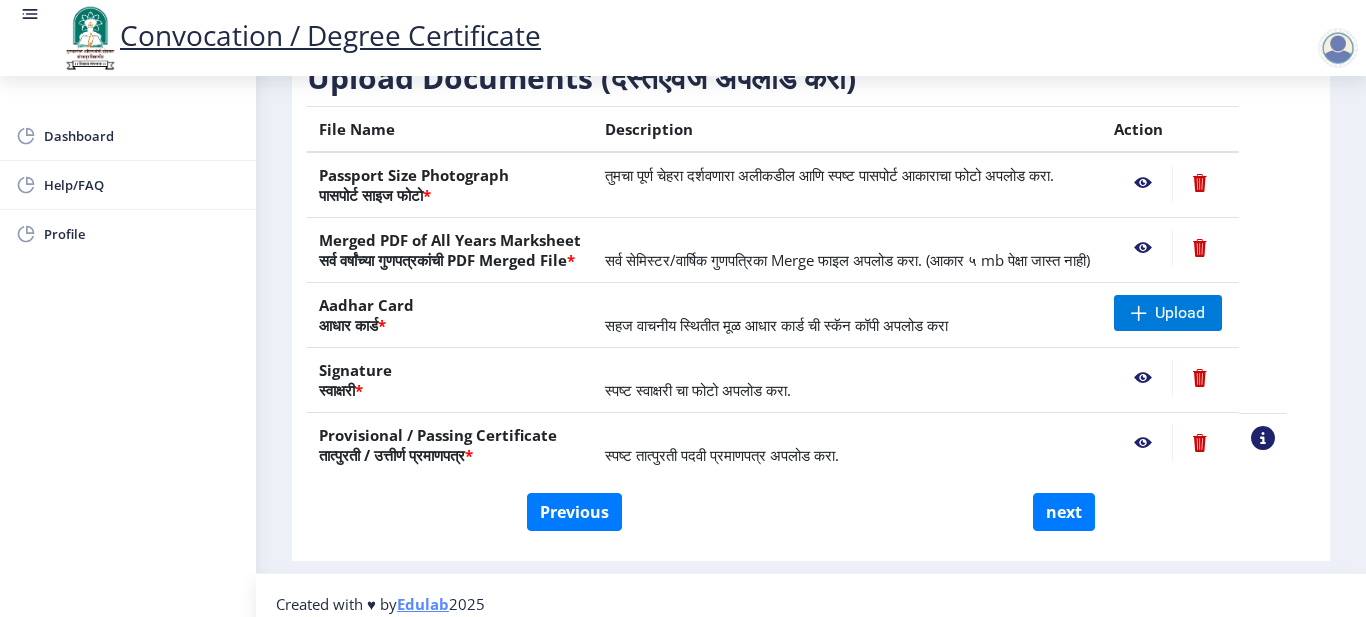 scroll, scrollTop: 293, scrollLeft: 0, axis: vertical 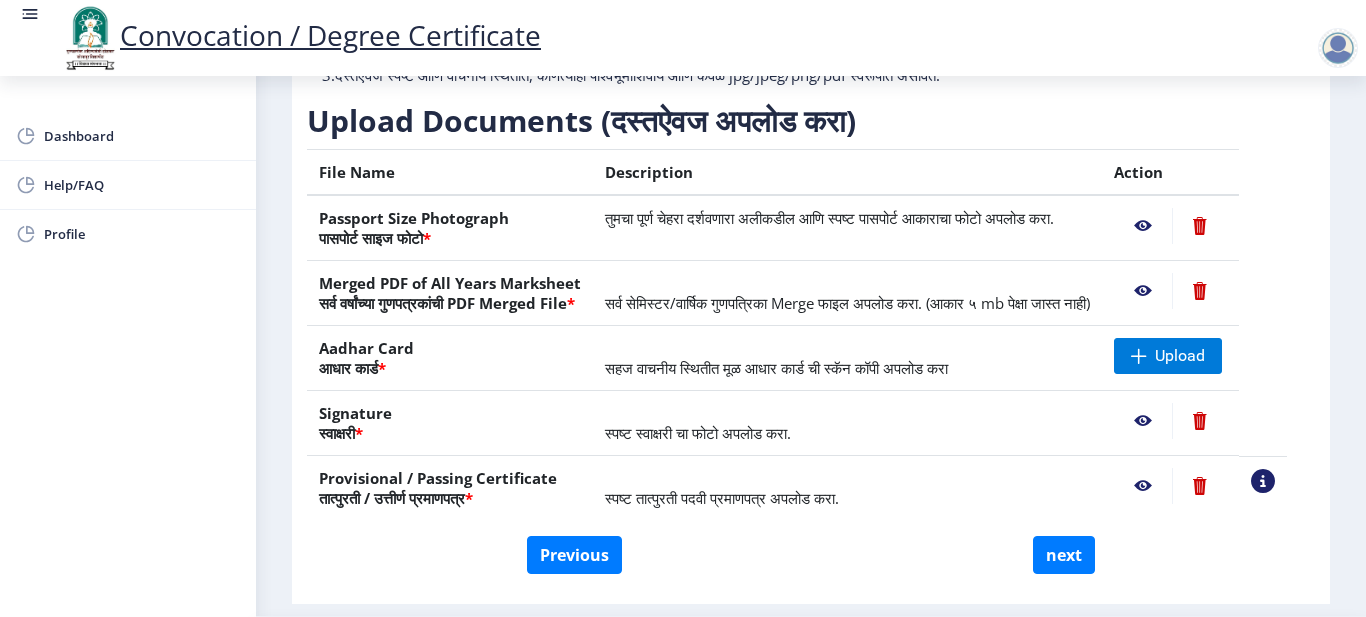 click 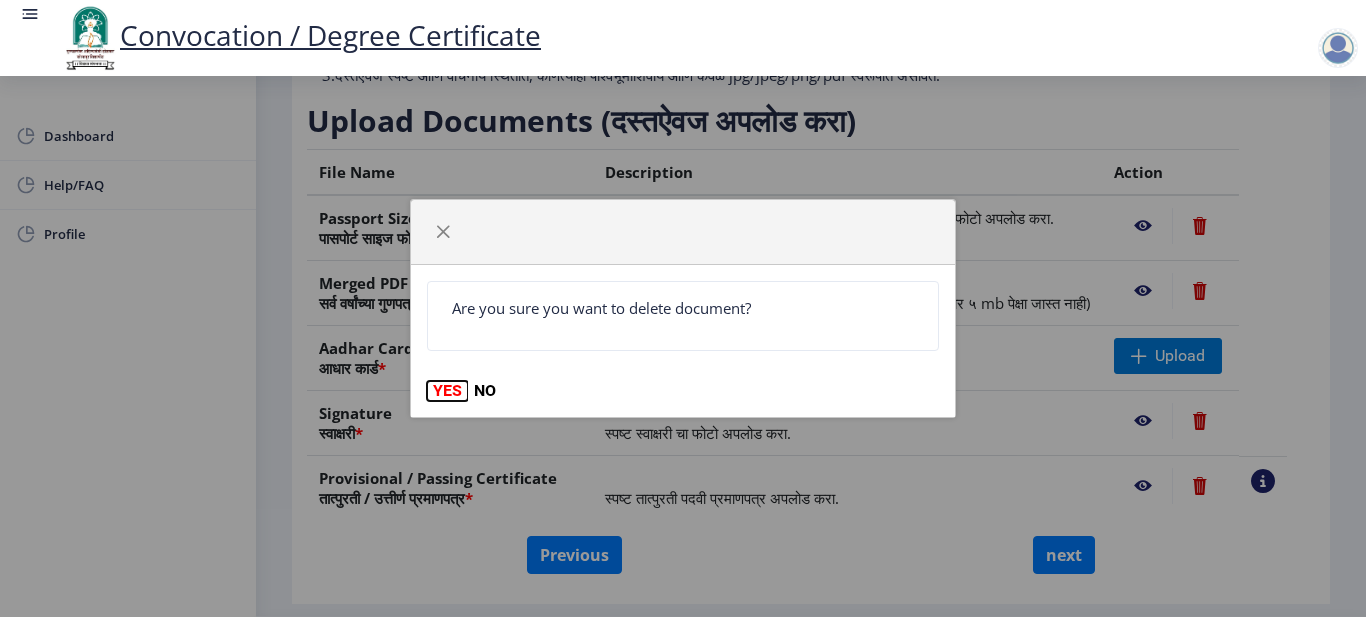 click on "YES" 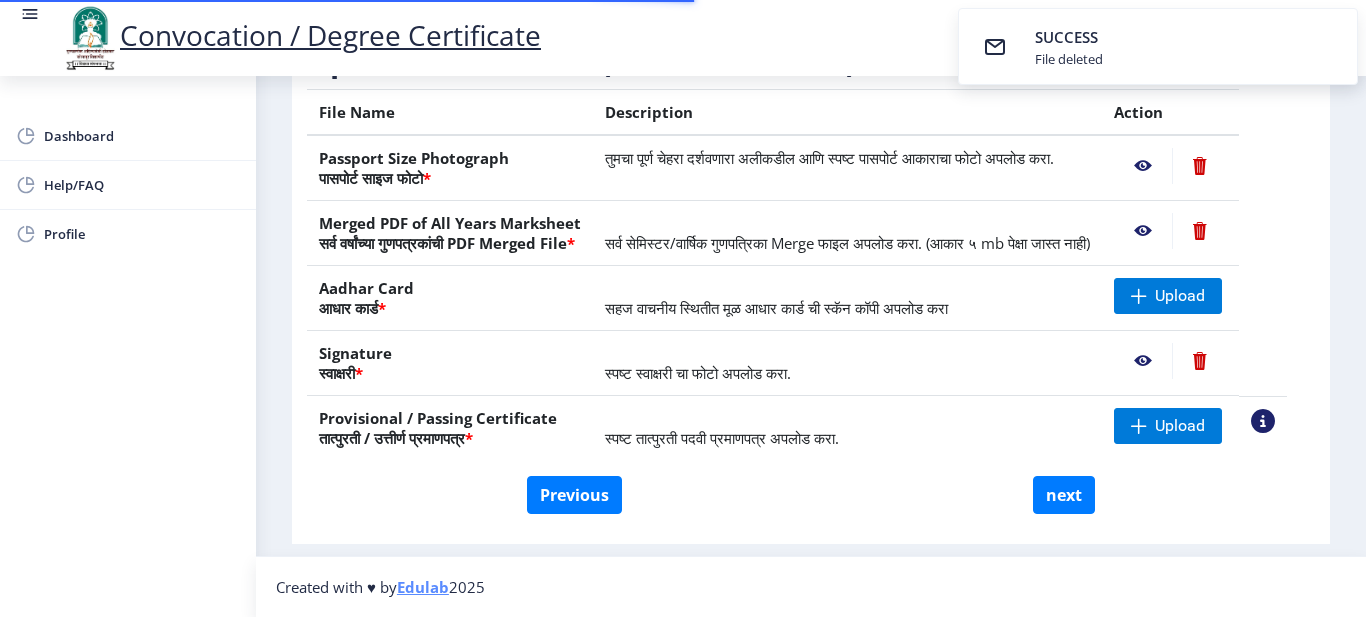 scroll, scrollTop: 393, scrollLeft: 0, axis: vertical 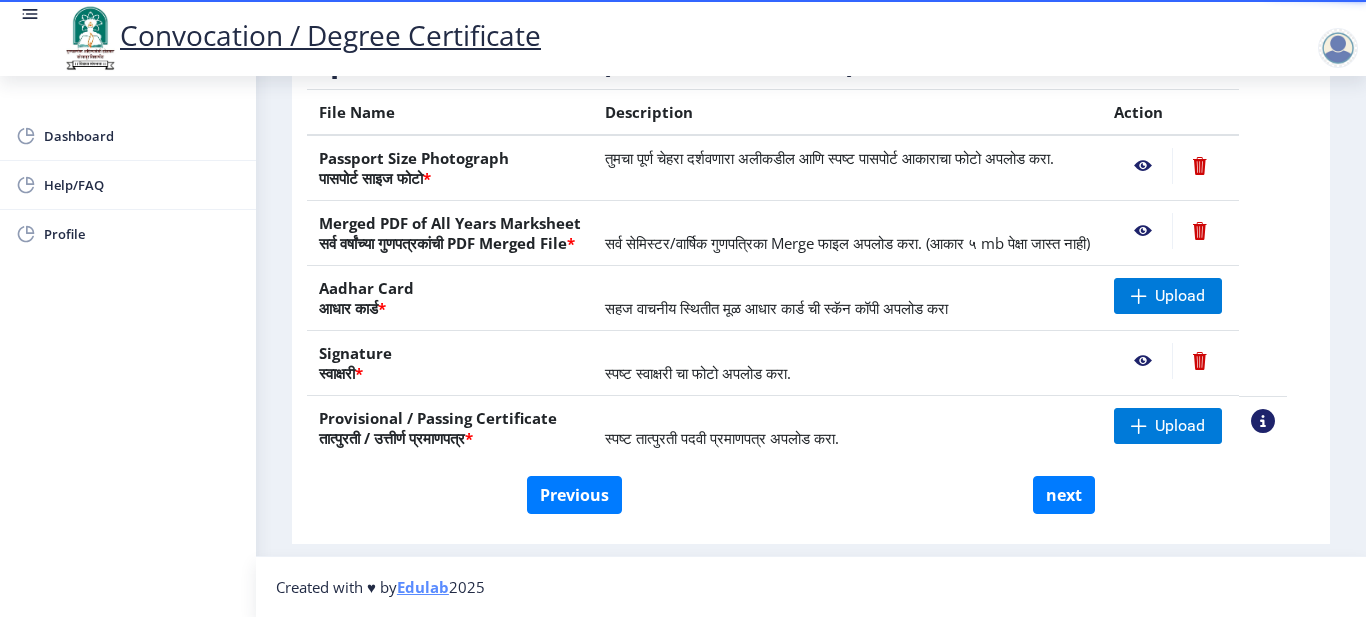 click on "Aadhar Card  आधार कार्ड  *" 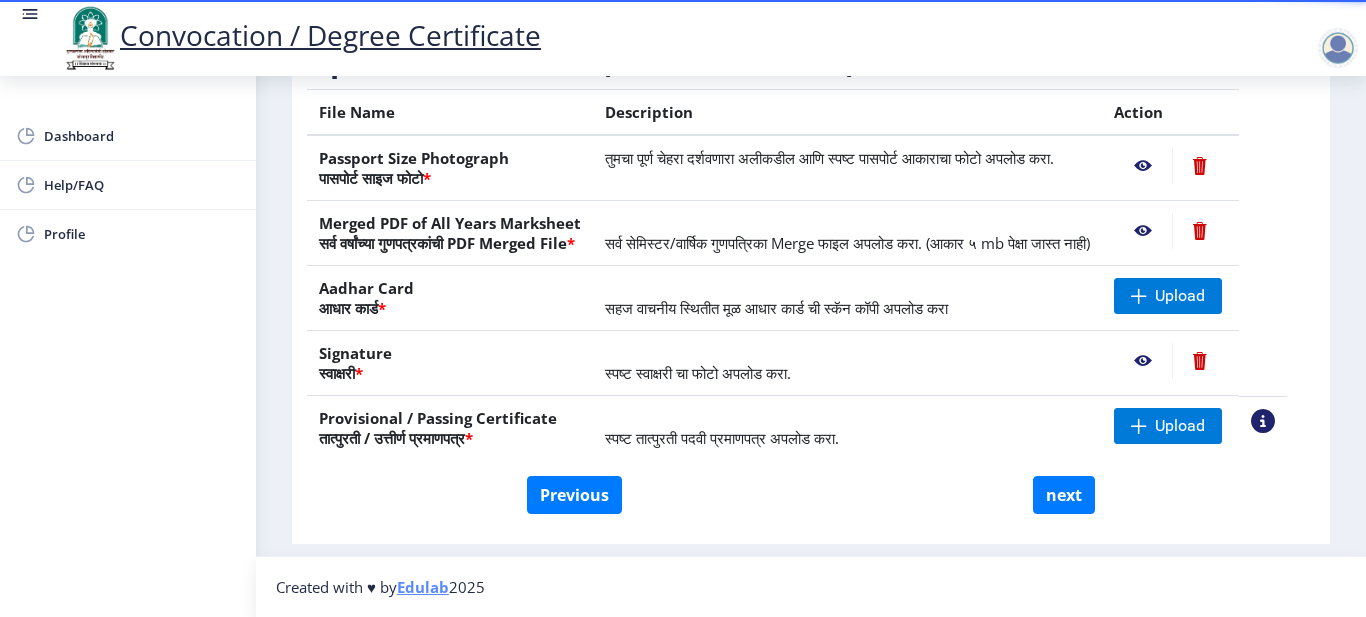 scroll, scrollTop: 393, scrollLeft: 0, axis: vertical 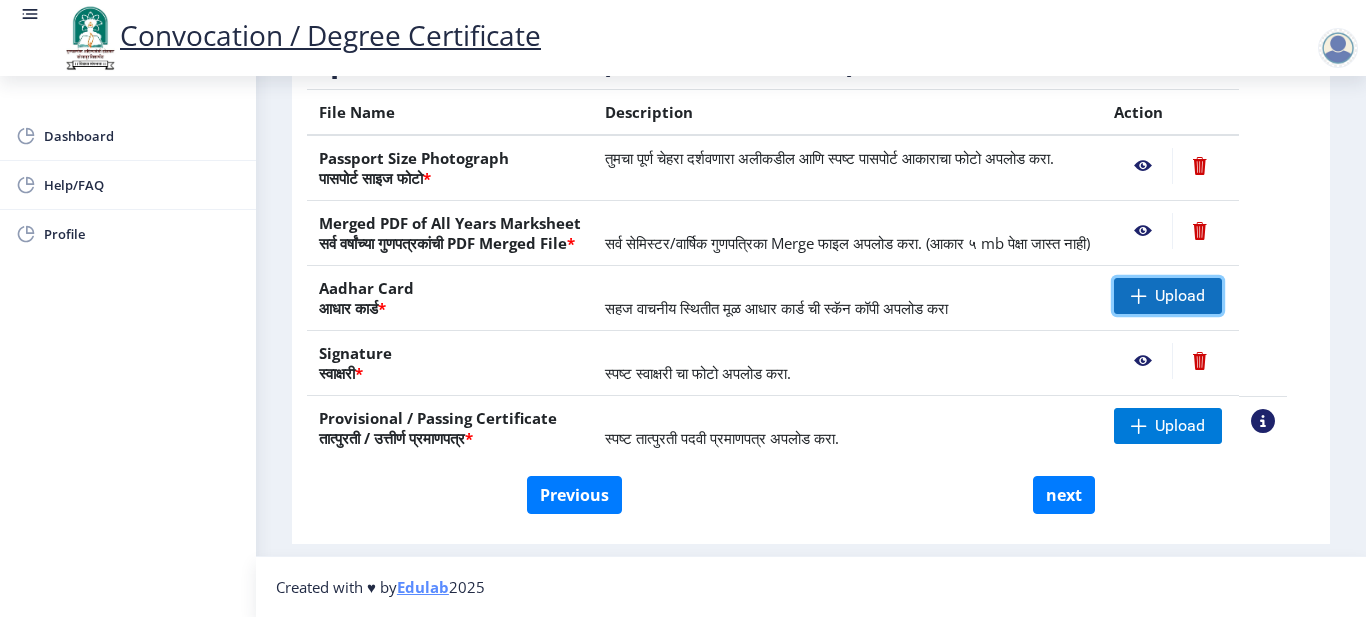 click on "Upload" 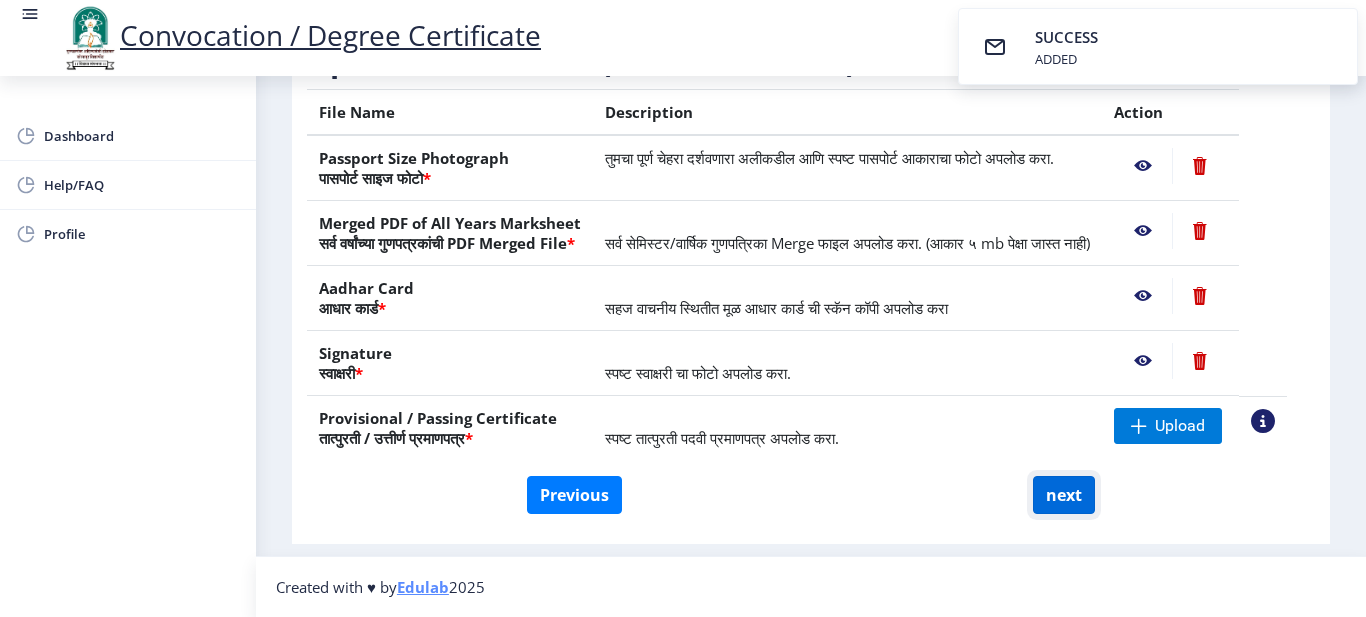 click on "next" 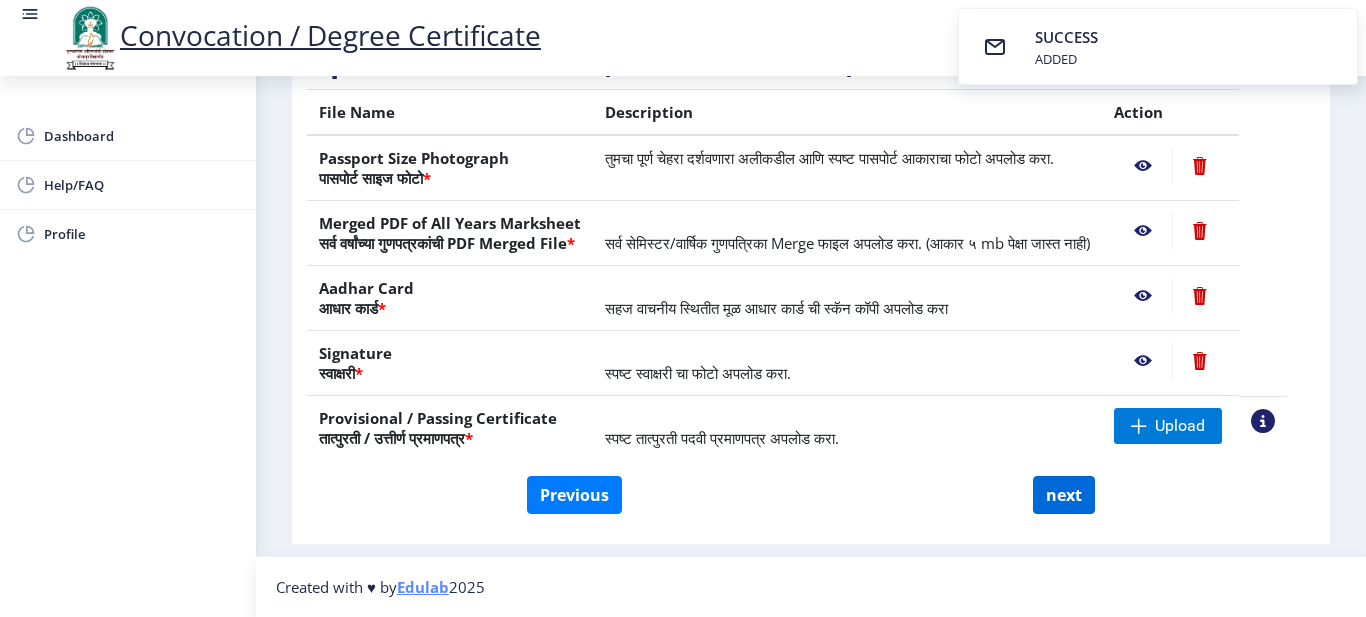 select 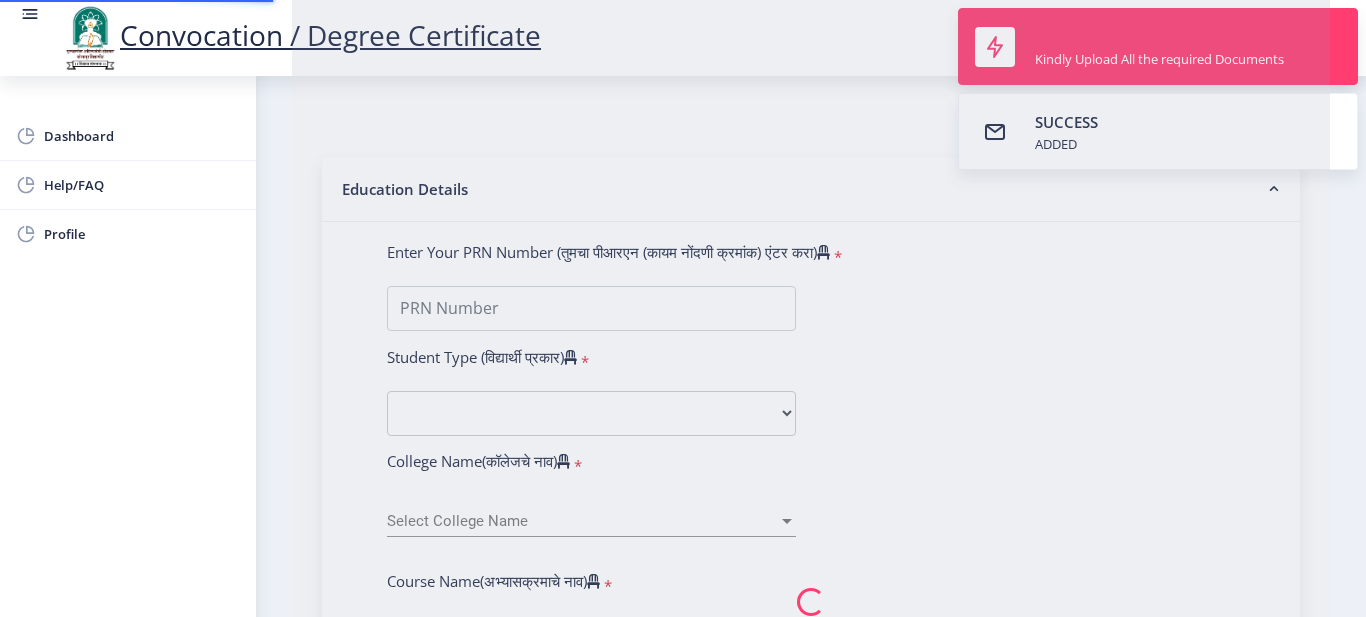 scroll, scrollTop: 0, scrollLeft: 0, axis: both 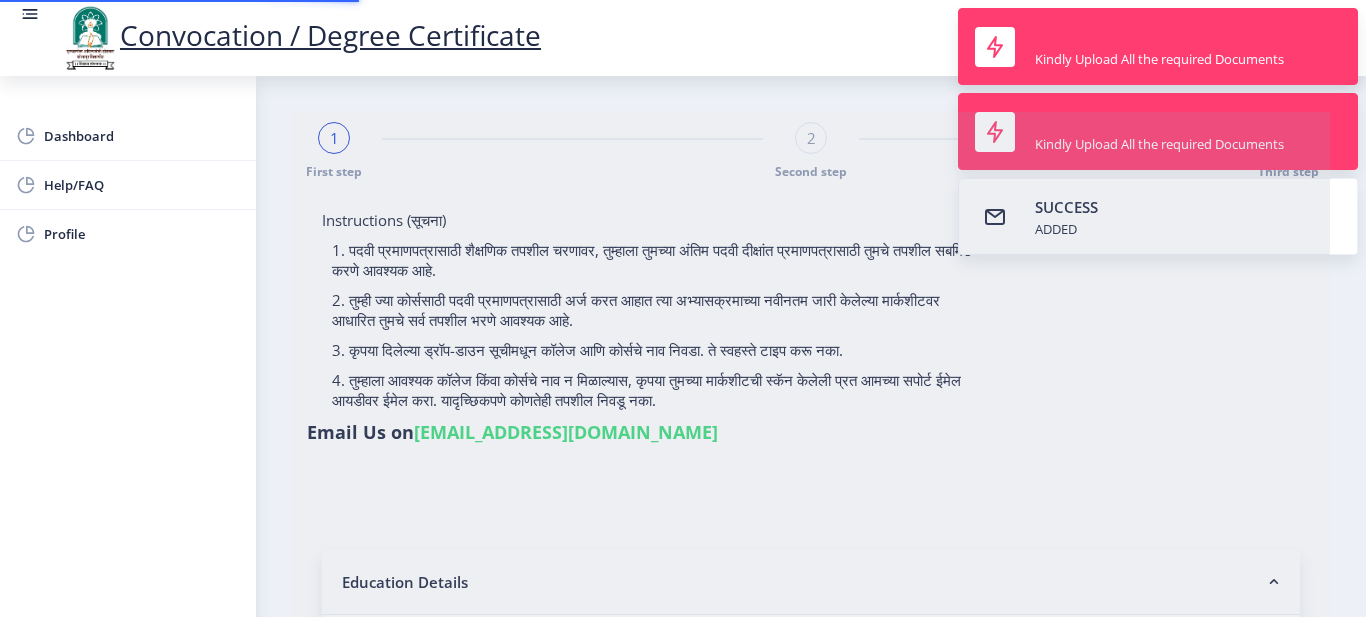 type on "2011032500086177" 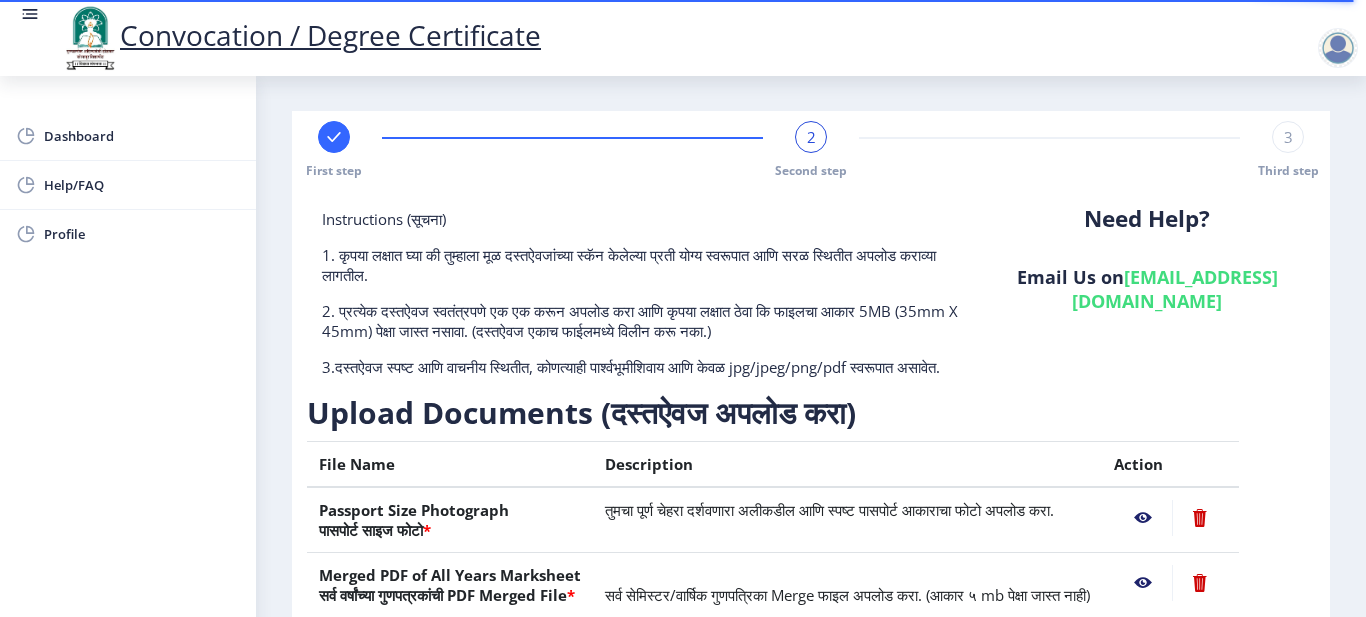 scroll, scrollTop: 0, scrollLeft: 0, axis: both 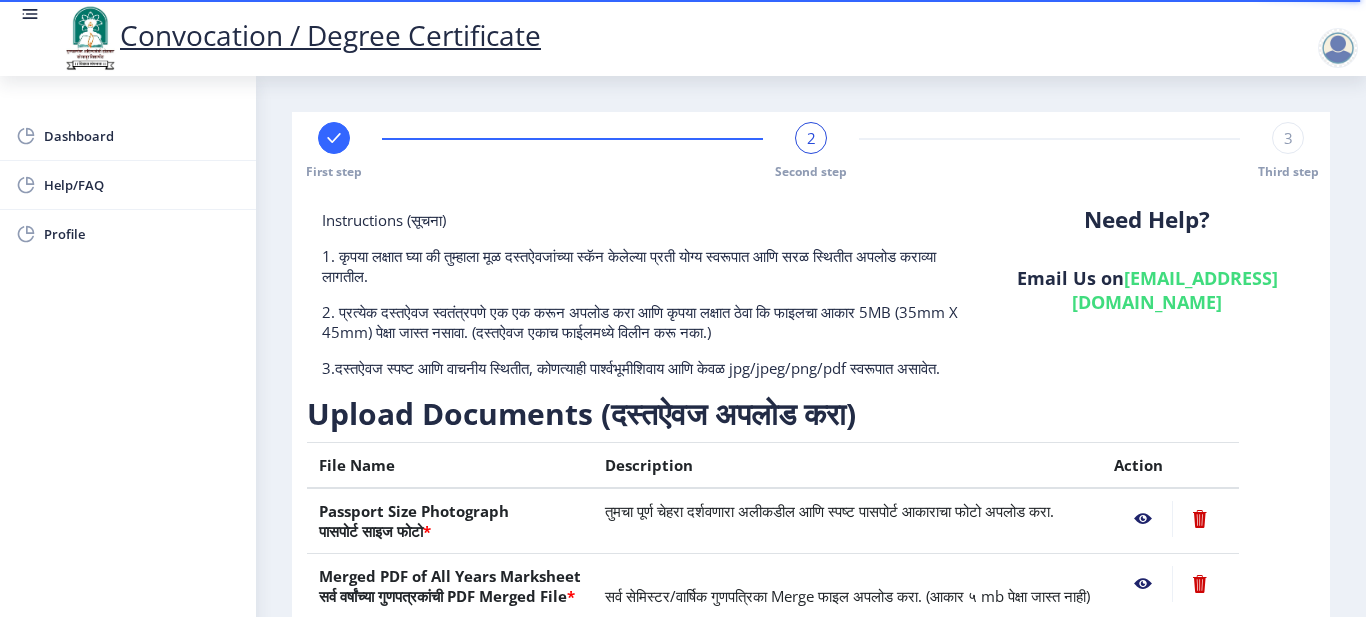 click 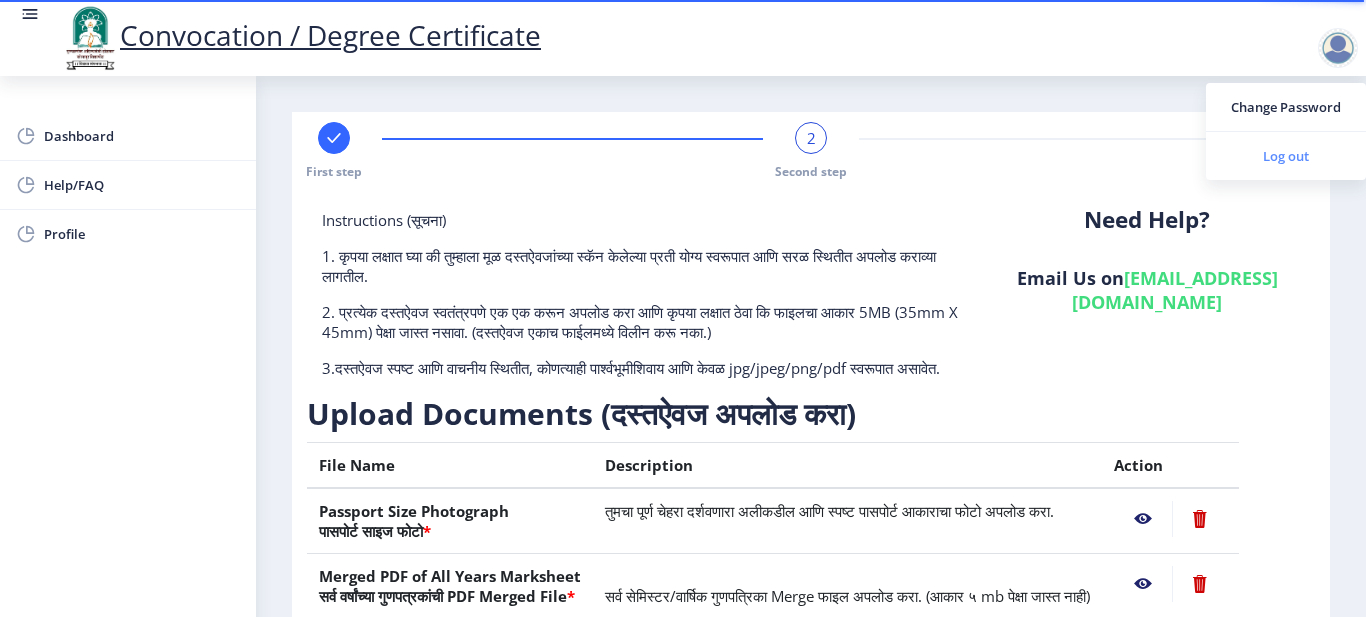 click on "Log out" at bounding box center [1286, 156] 